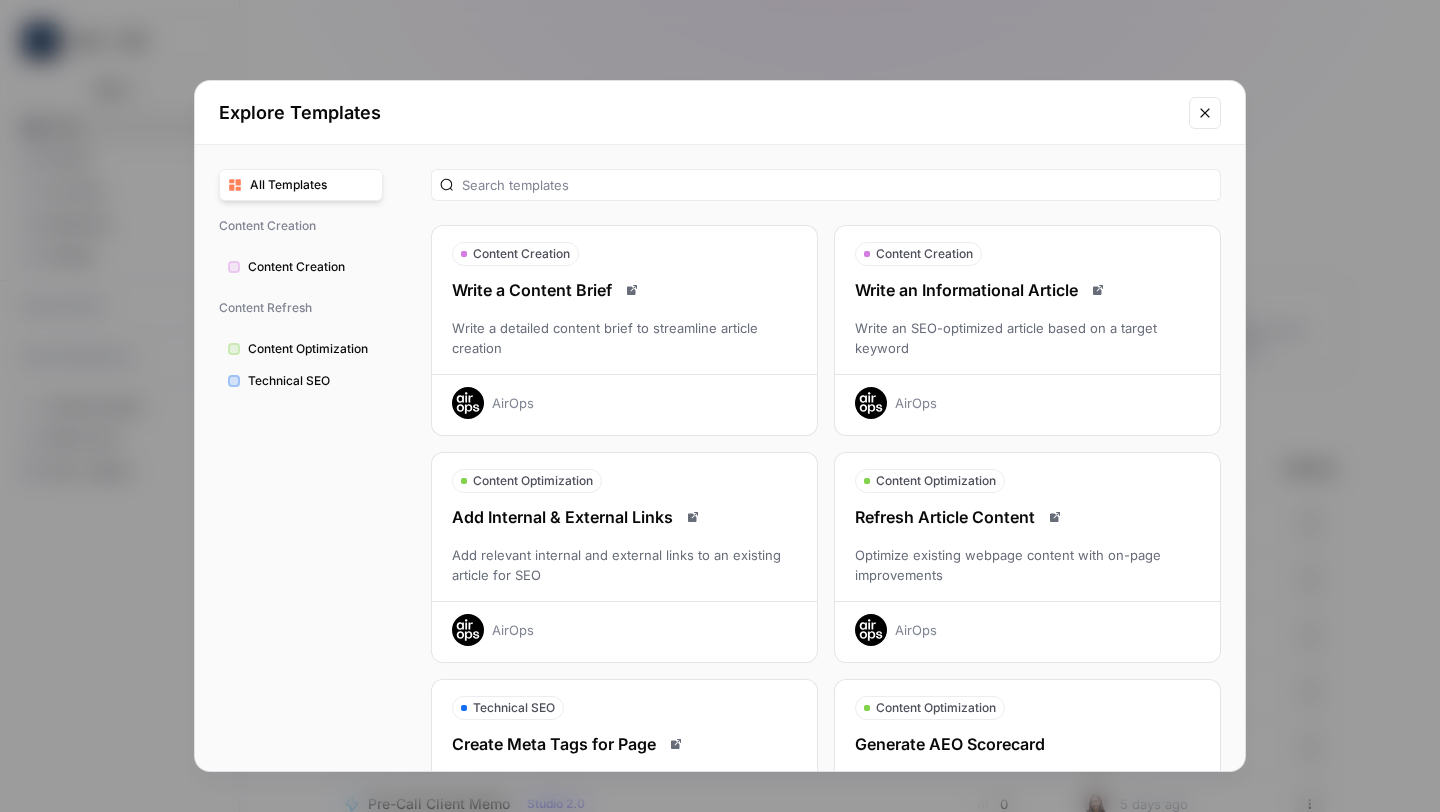 scroll, scrollTop: 0, scrollLeft: 0, axis: both 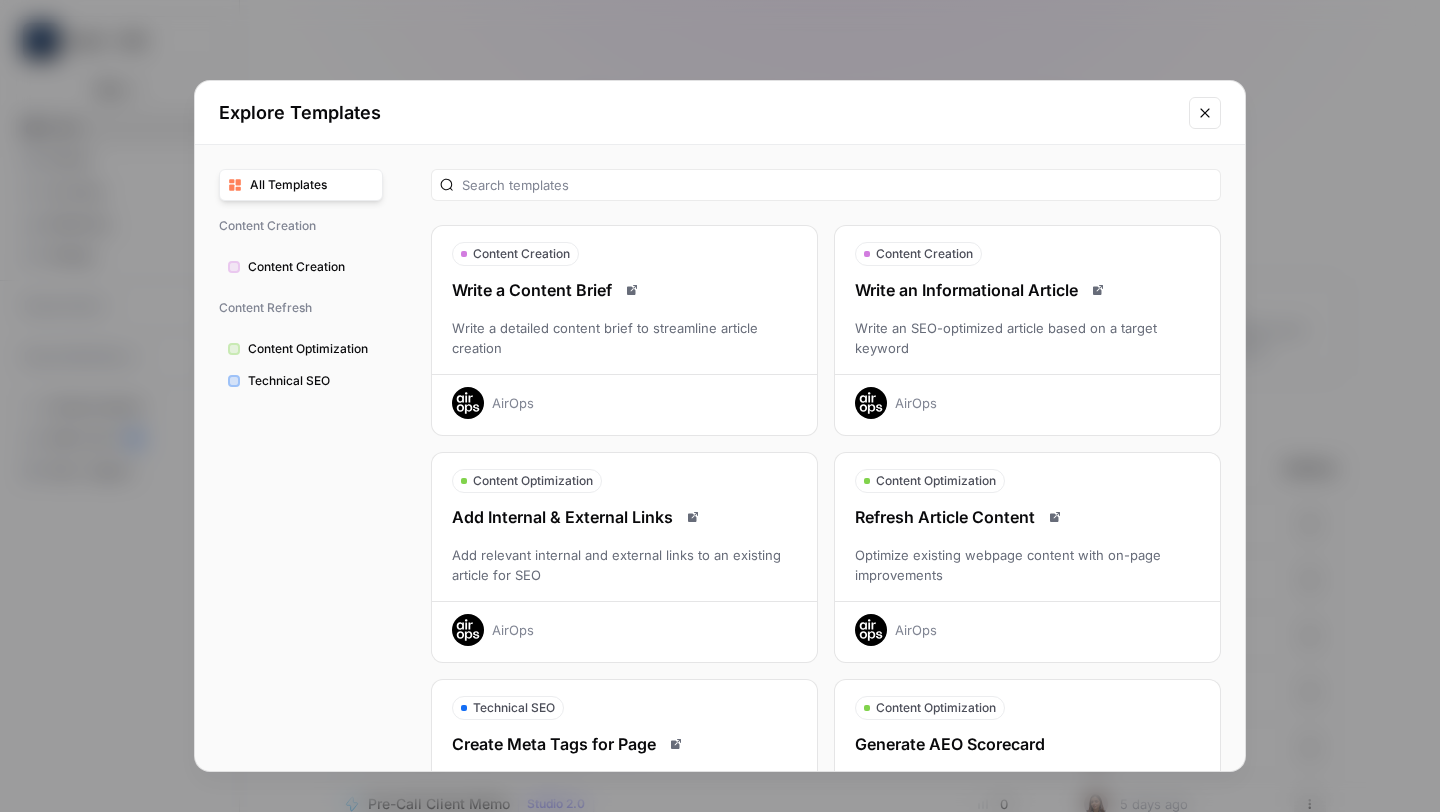 click at bounding box center [1205, 113] 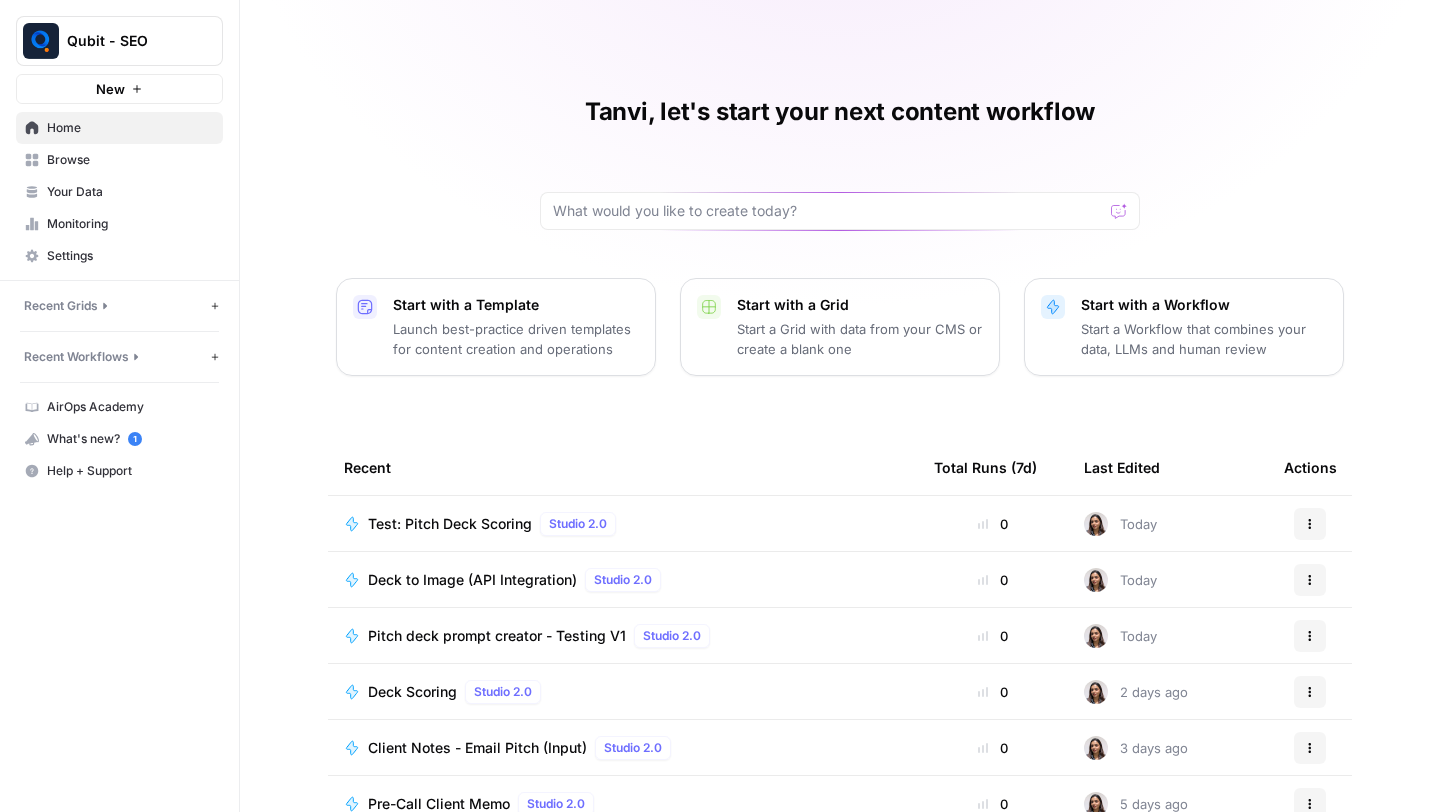 click on "Your Data" at bounding box center [130, 192] 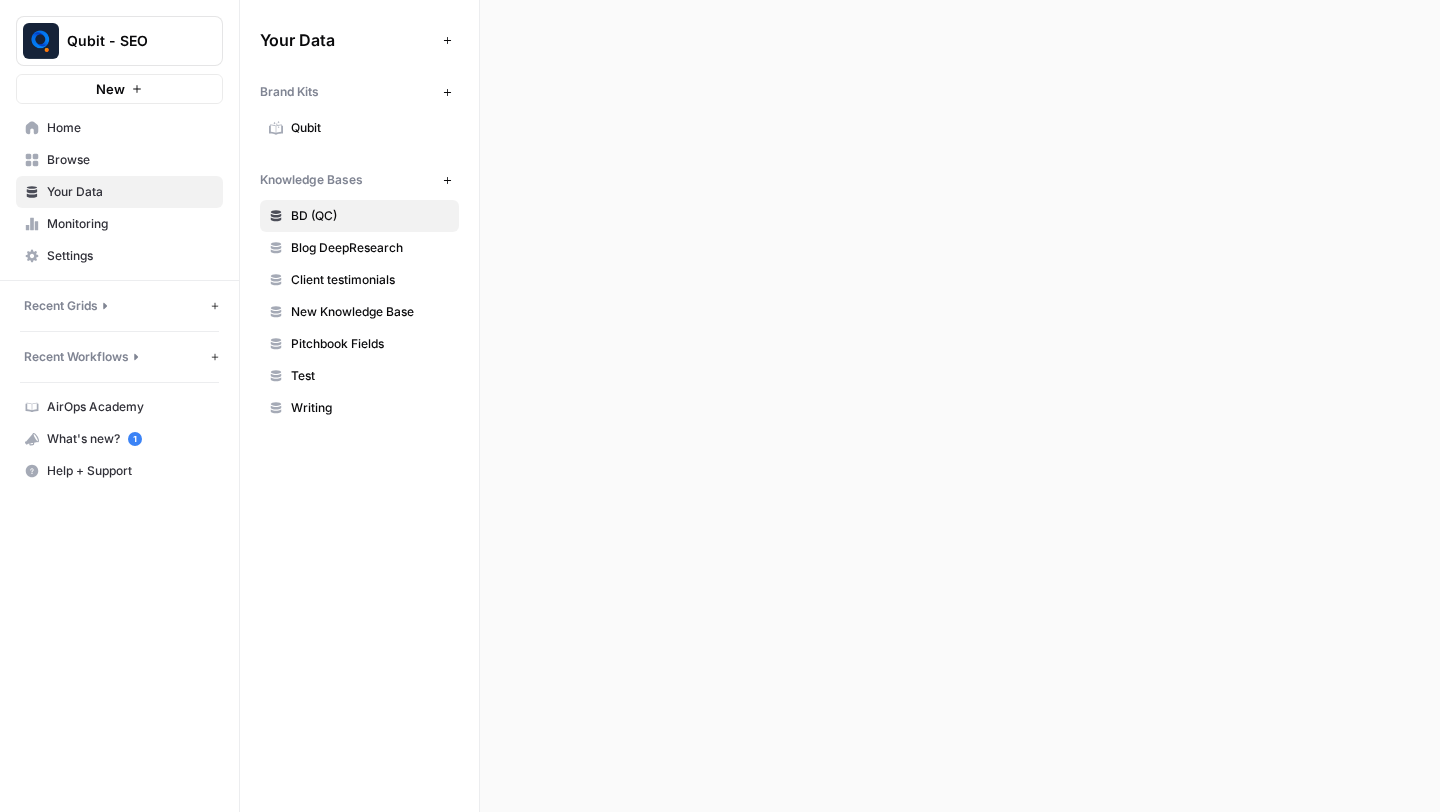 click on "Browse" at bounding box center (130, 160) 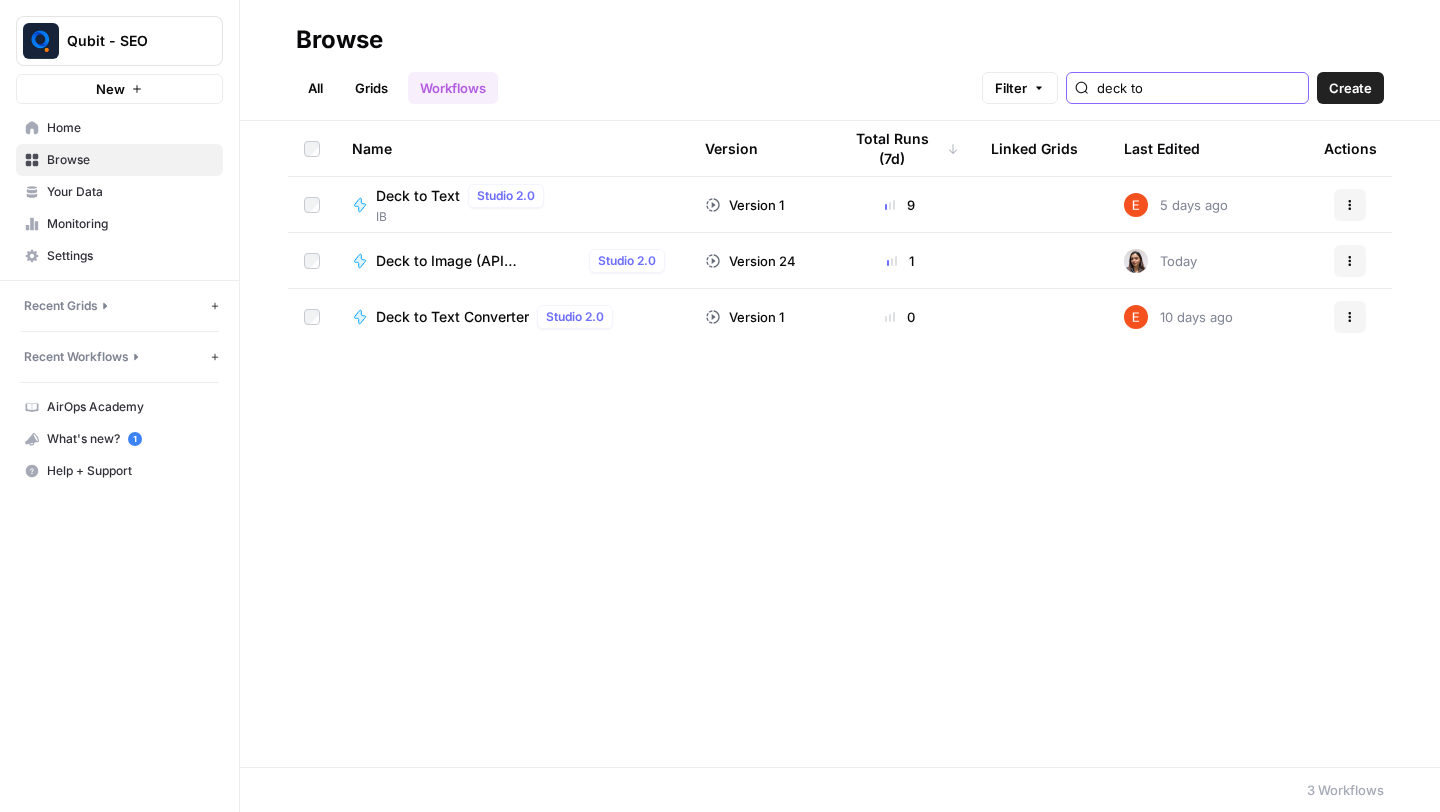 drag, startPoint x: 1231, startPoint y: 74, endPoint x: 942, endPoint y: 96, distance: 289.83615 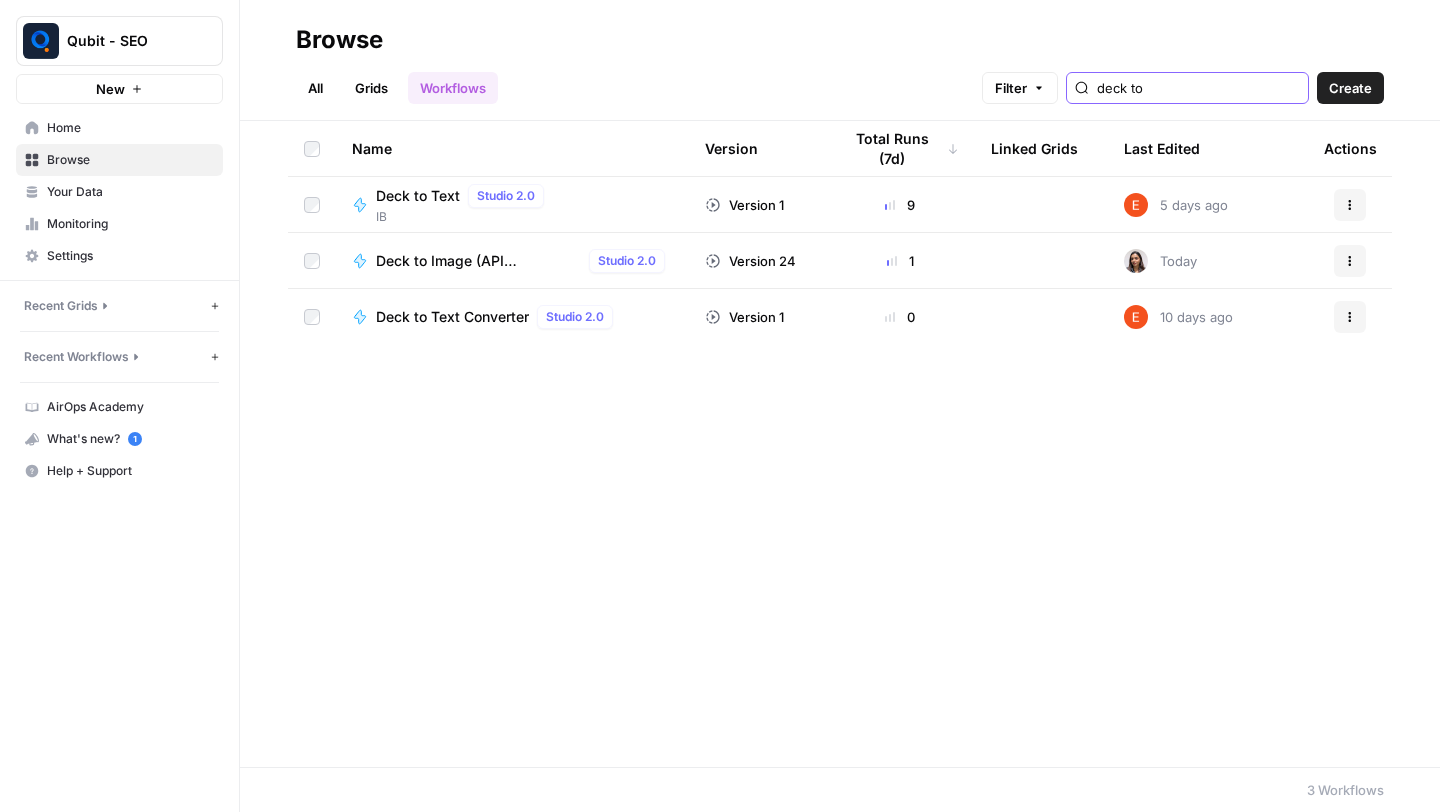 drag, startPoint x: 1207, startPoint y: 82, endPoint x: 1026, endPoint y: 68, distance: 181.54063 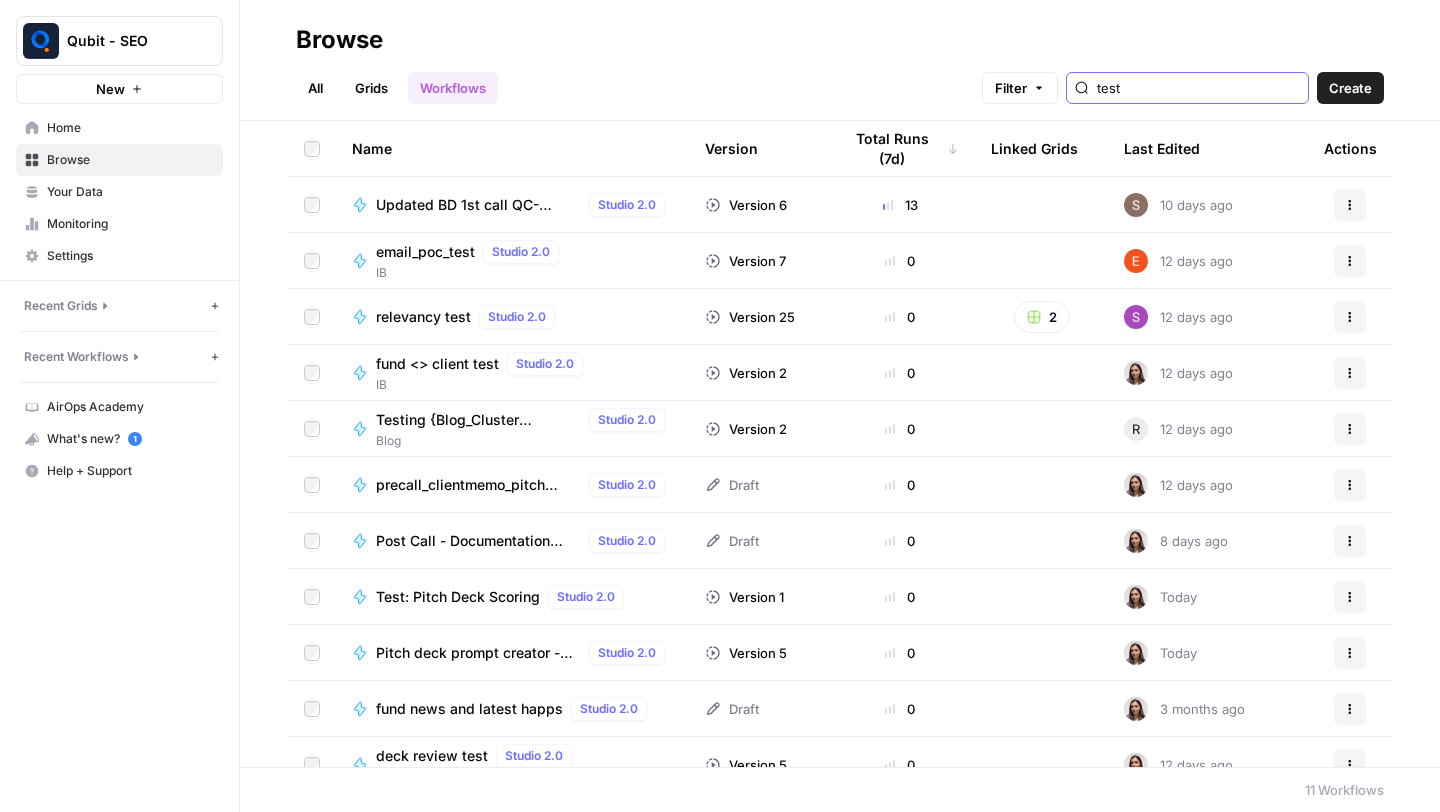 scroll, scrollTop: 26, scrollLeft: 0, axis: vertical 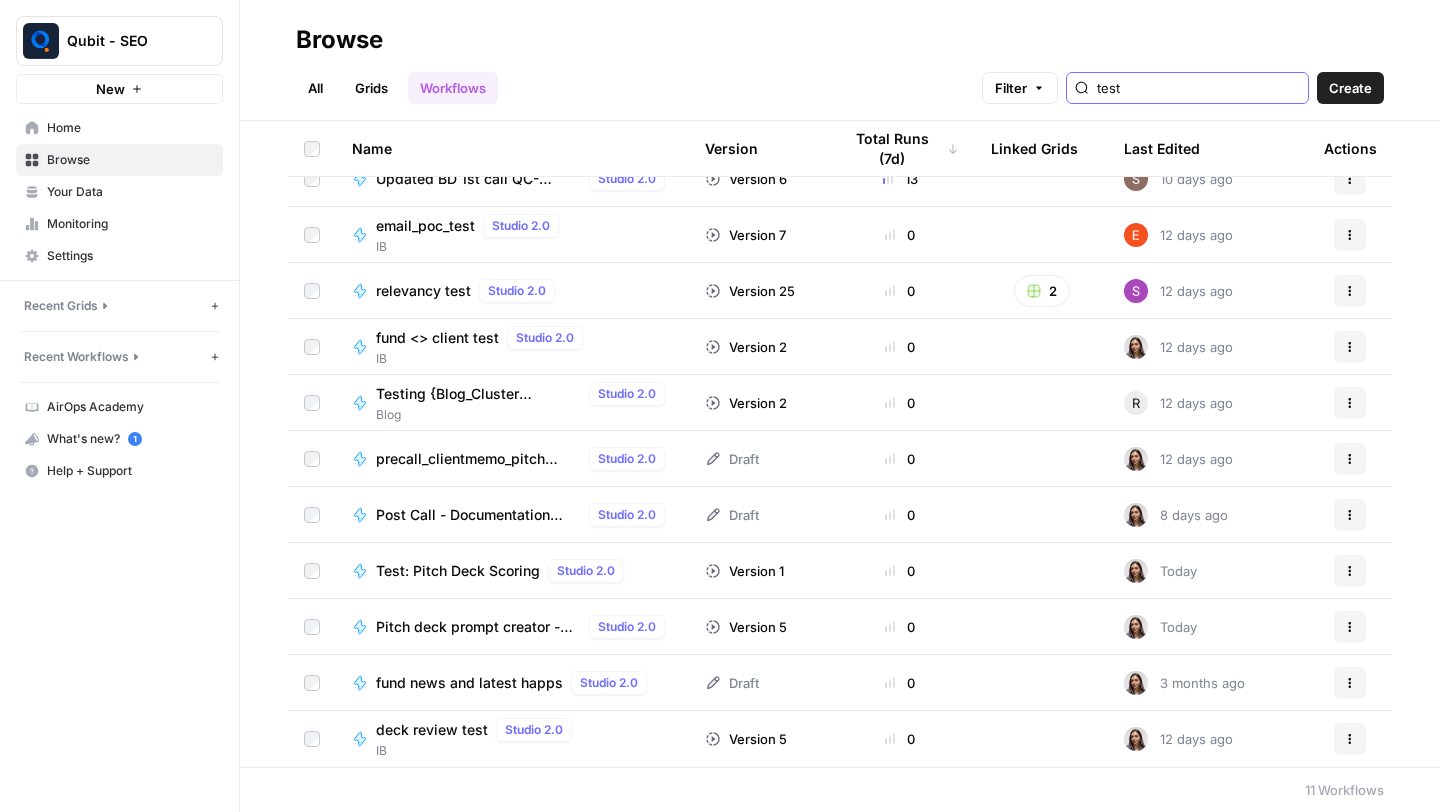 type on "test" 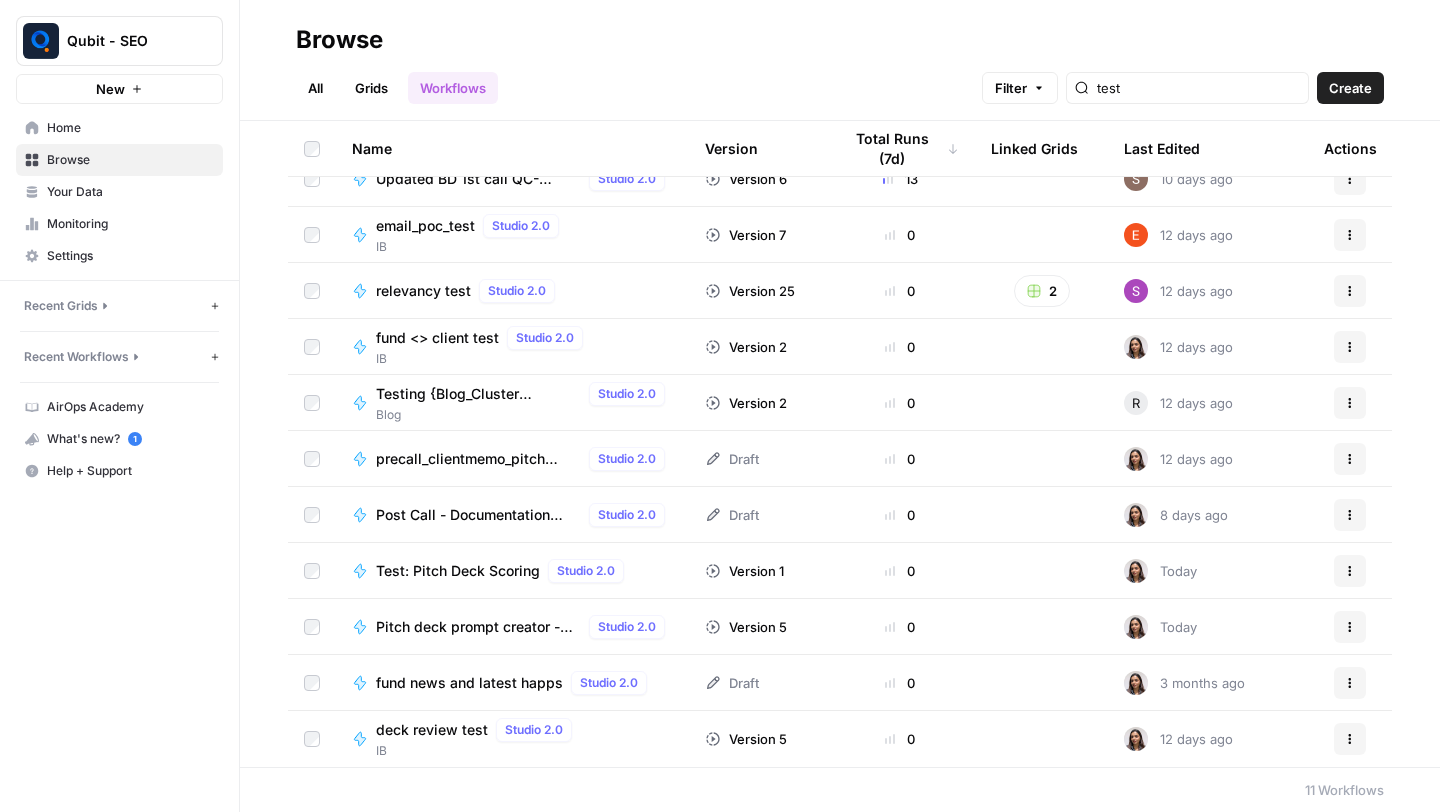 click on "Test: Pitch Deck Scoring" at bounding box center [458, 571] 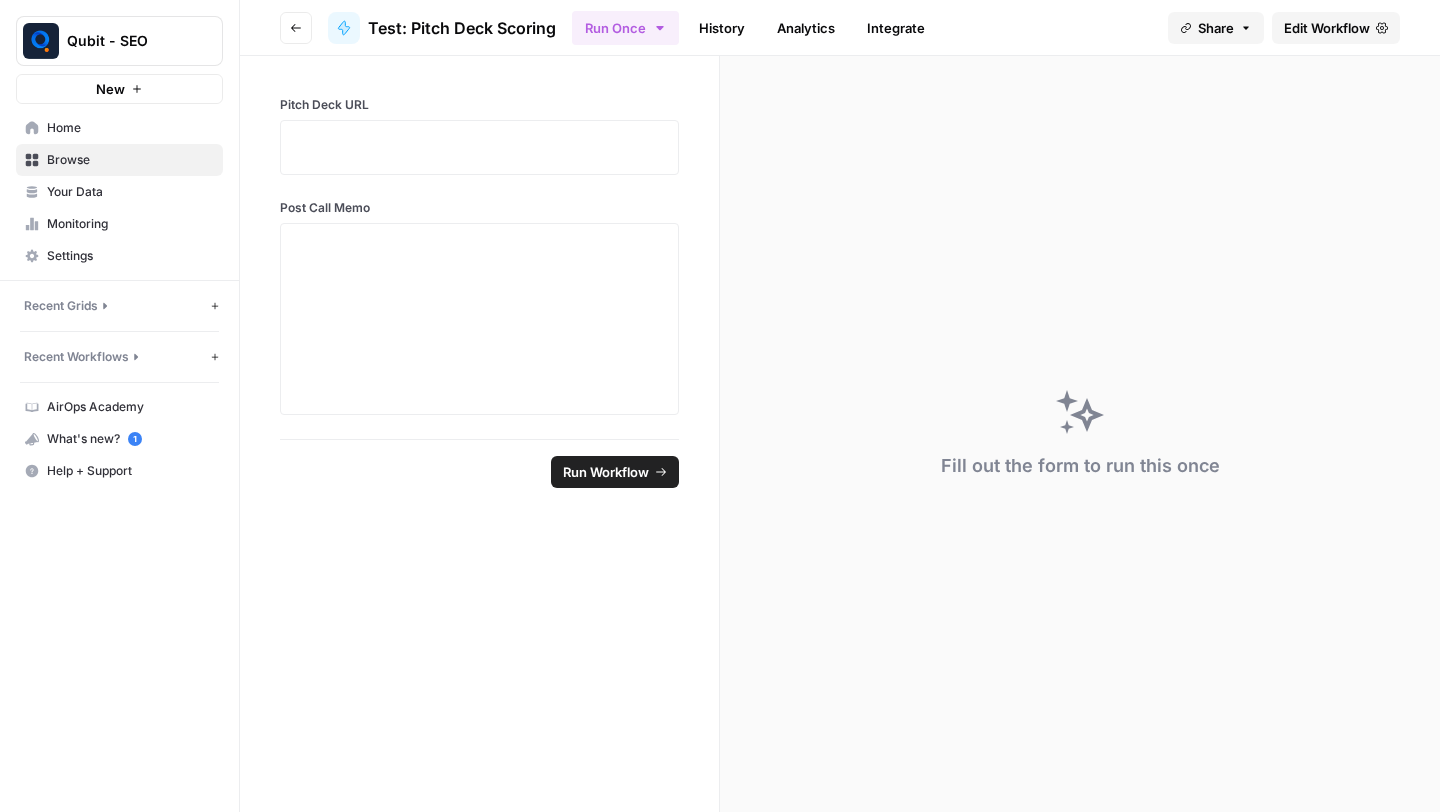 click on "Edit Workflow" at bounding box center (1327, 28) 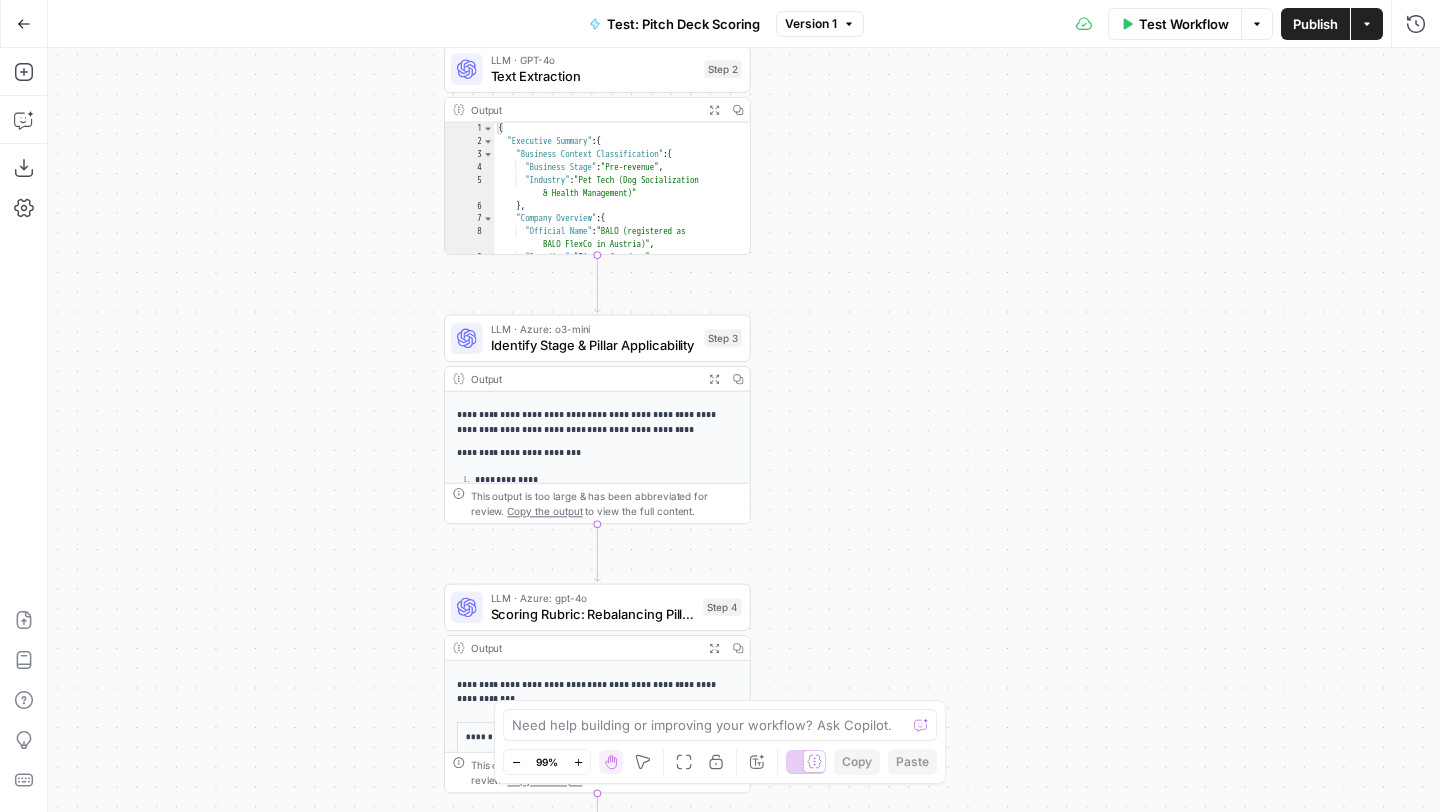 click on "**********" at bounding box center [598, 422] 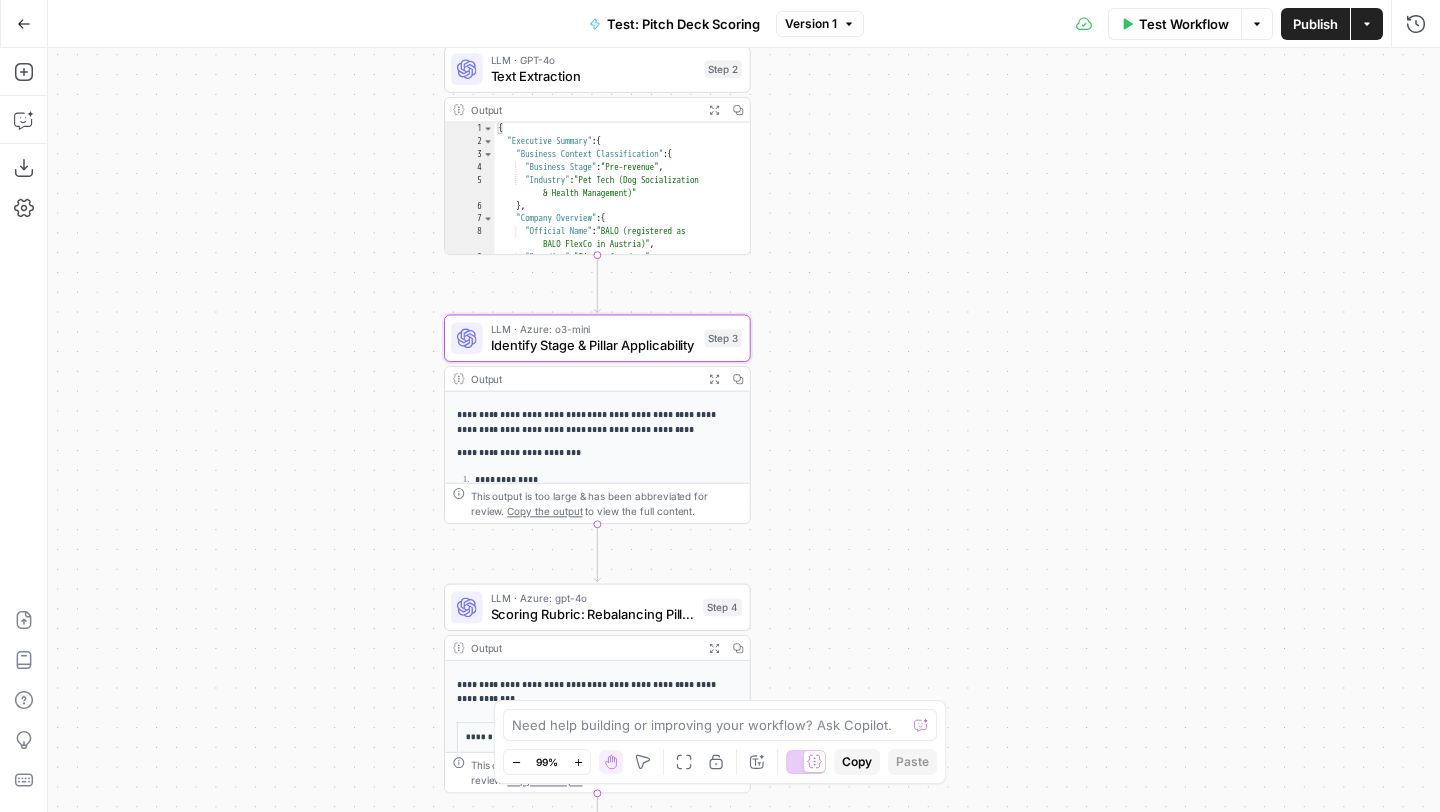 click on "**********" at bounding box center [598, 422] 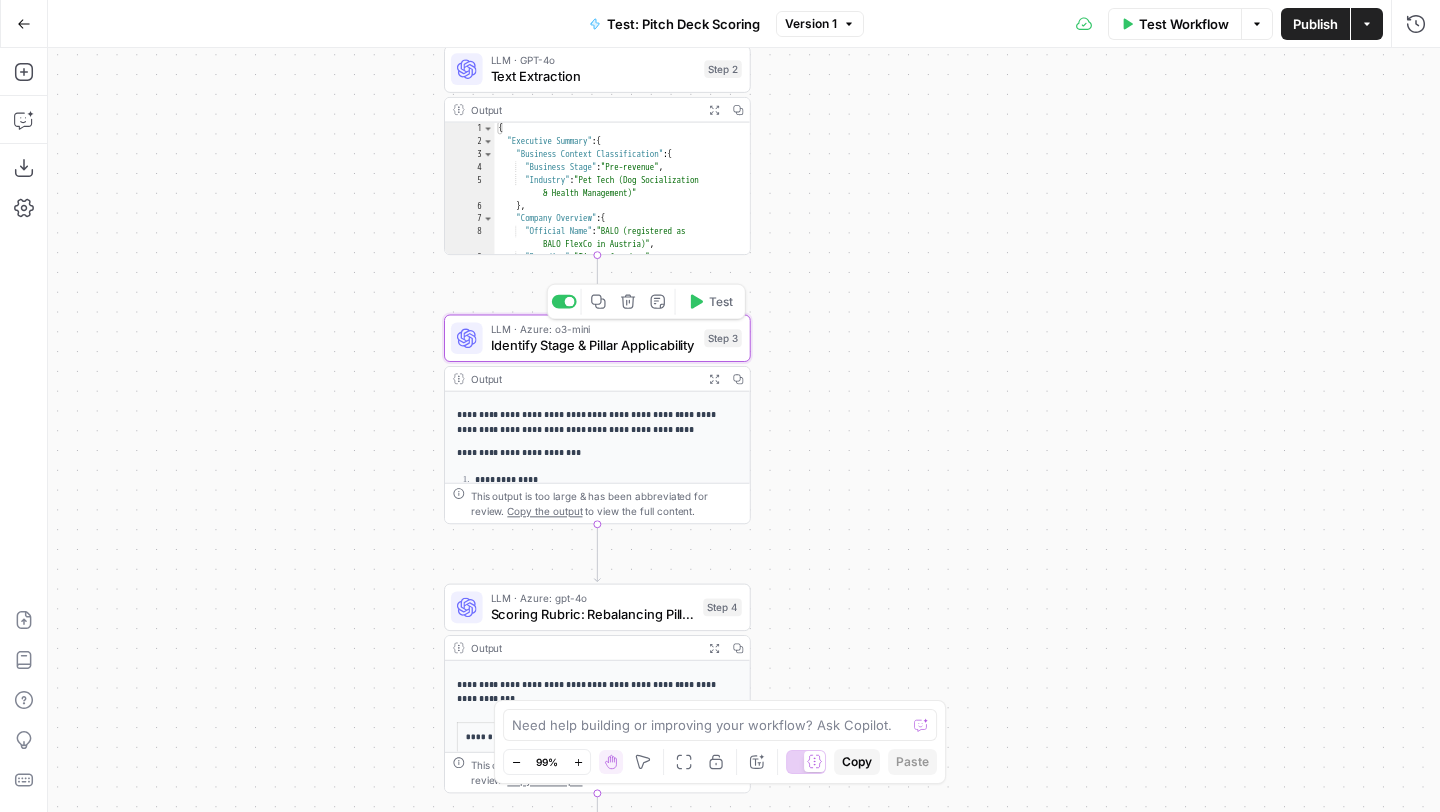 click on "Identify Stage & Pillar Applicability" at bounding box center (594, 345) 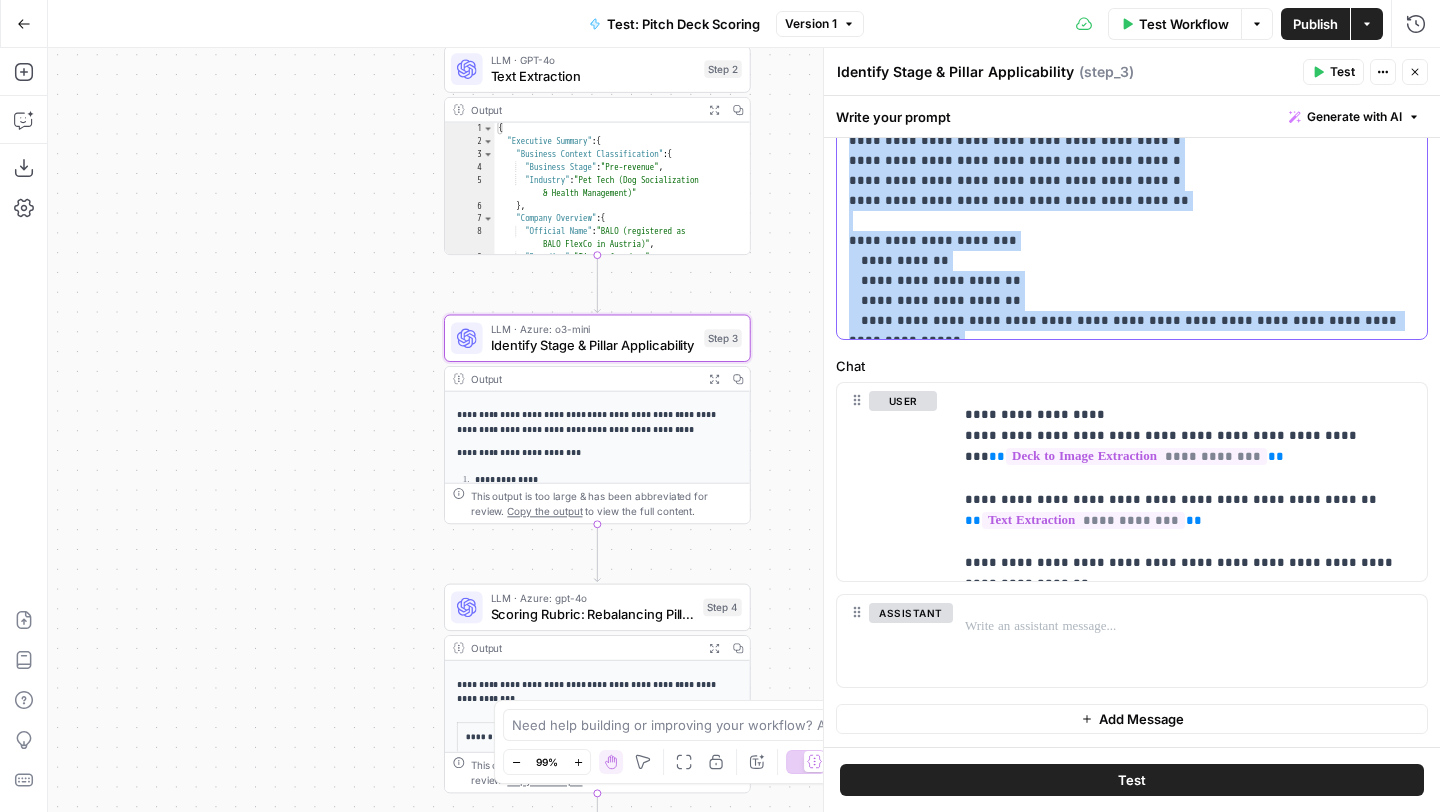 scroll, scrollTop: 535, scrollLeft: 0, axis: vertical 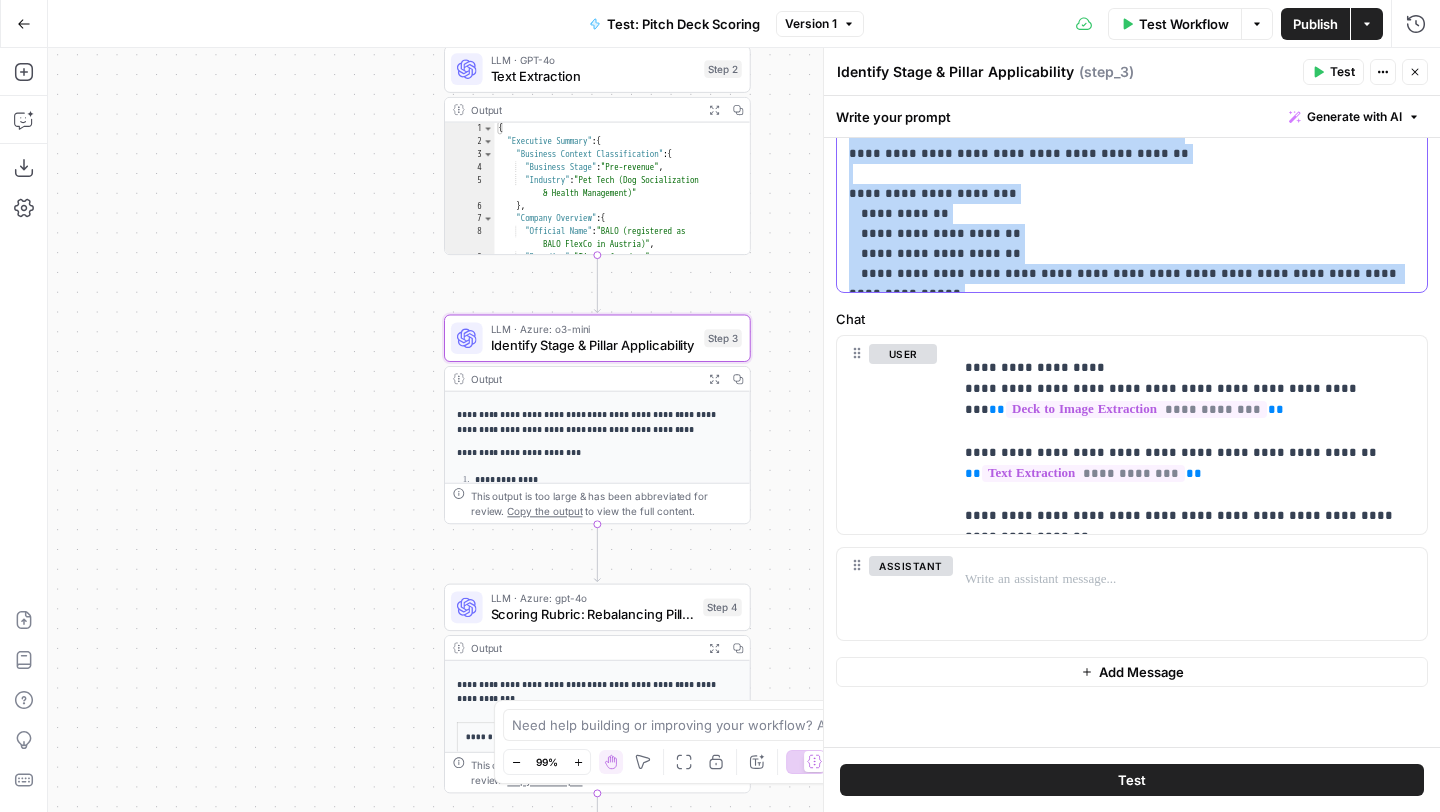 drag, startPoint x: 849, startPoint y: 247, endPoint x: 1052, endPoint y: 283, distance: 206.1674 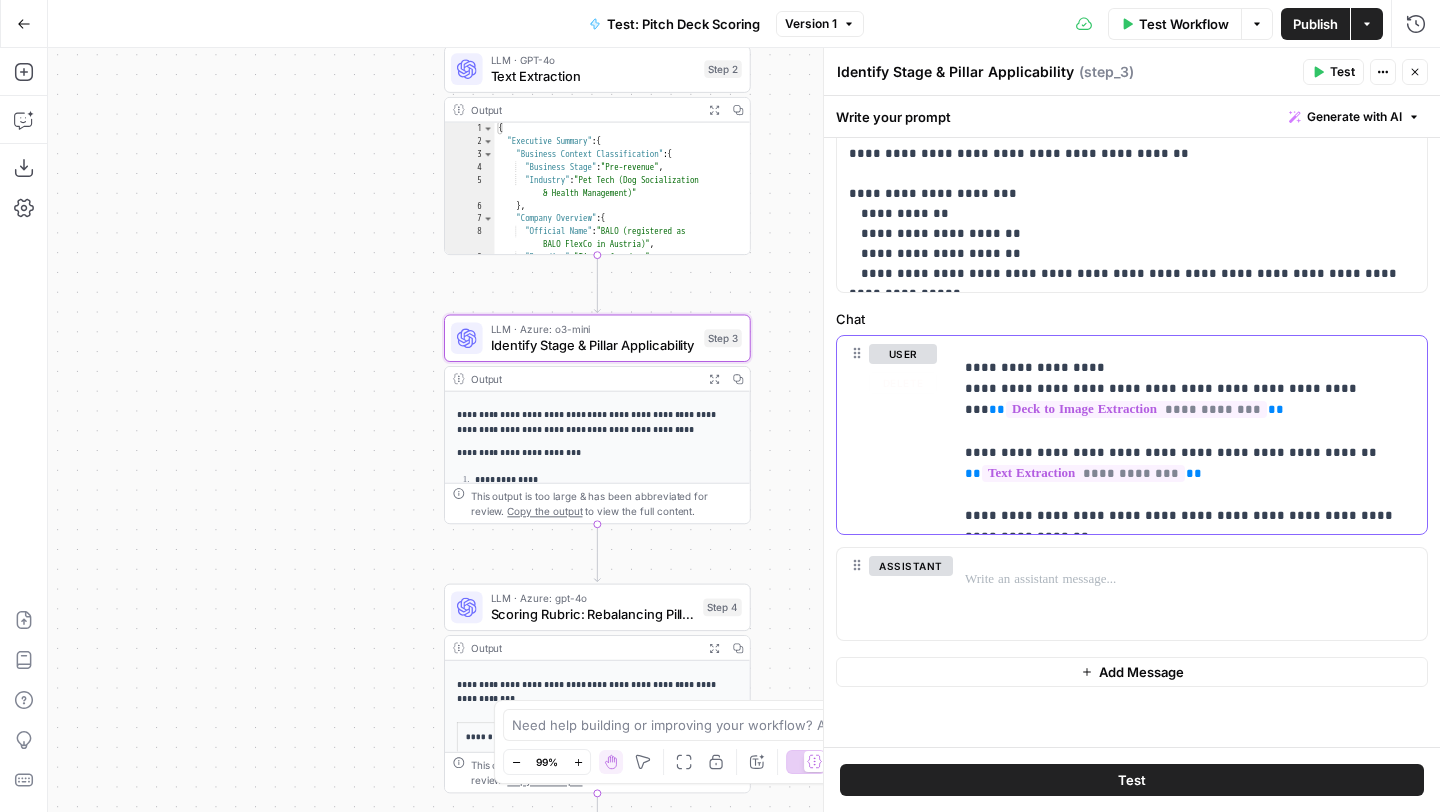 click on "**********" at bounding box center [1190, 441] 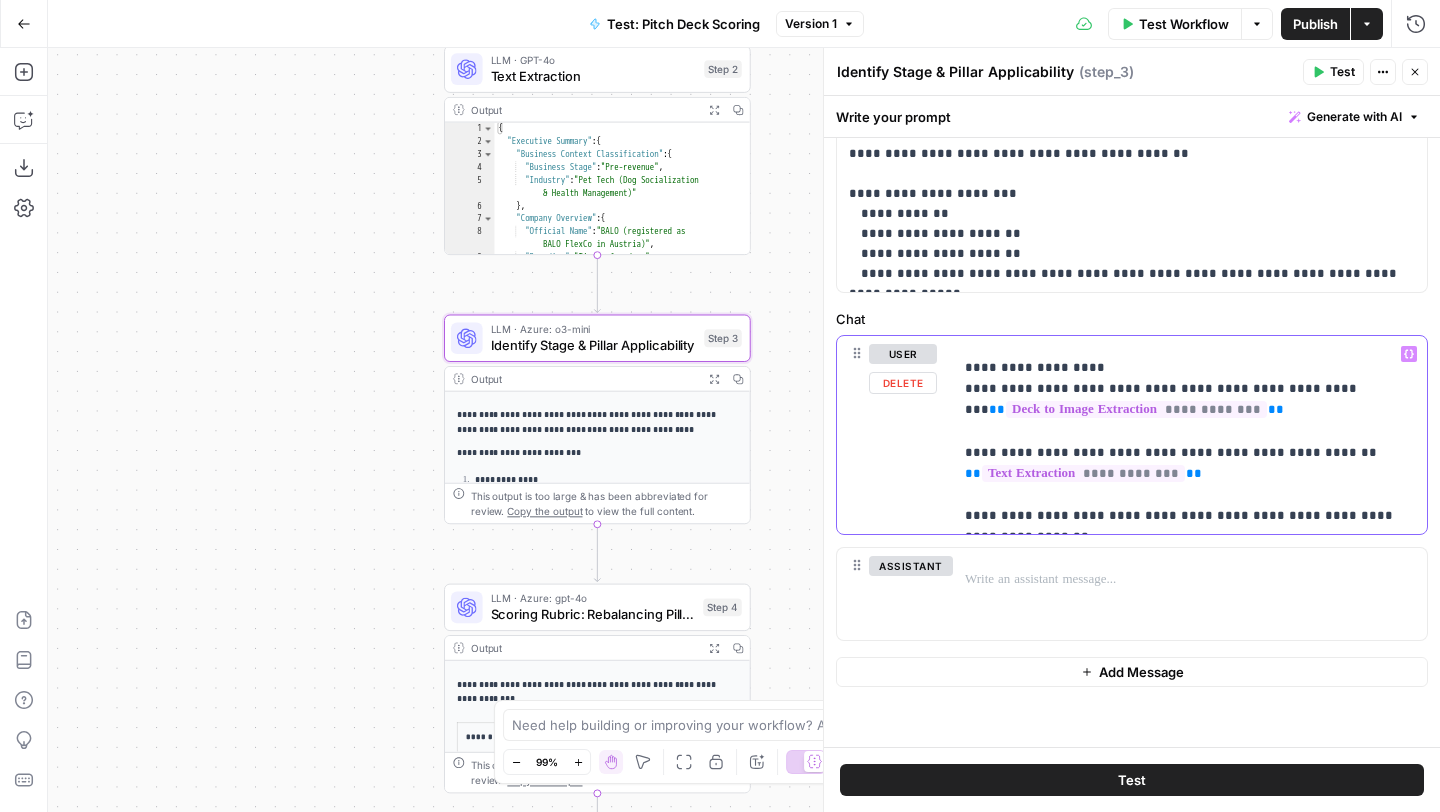 type 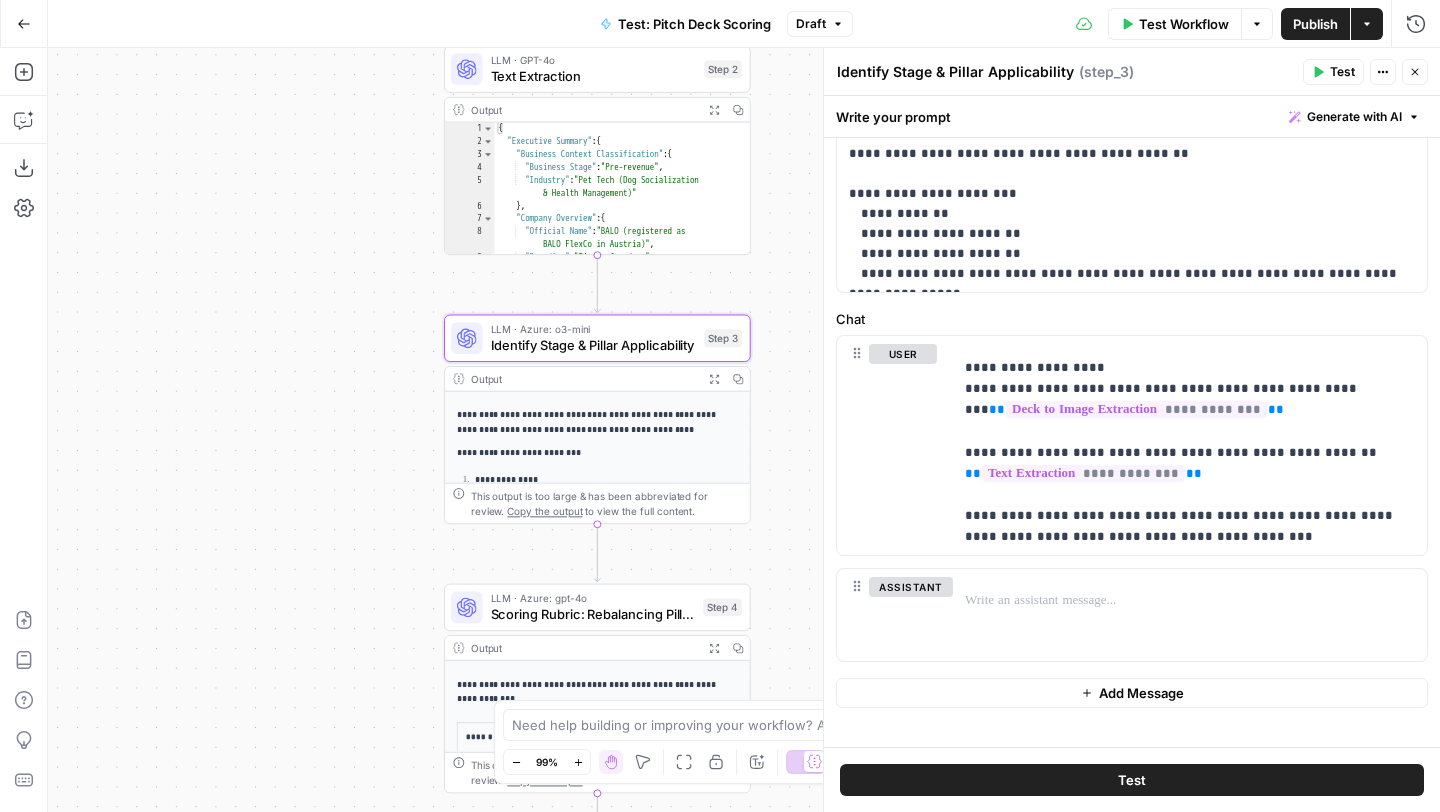 click on "Test" at bounding box center (1132, 780) 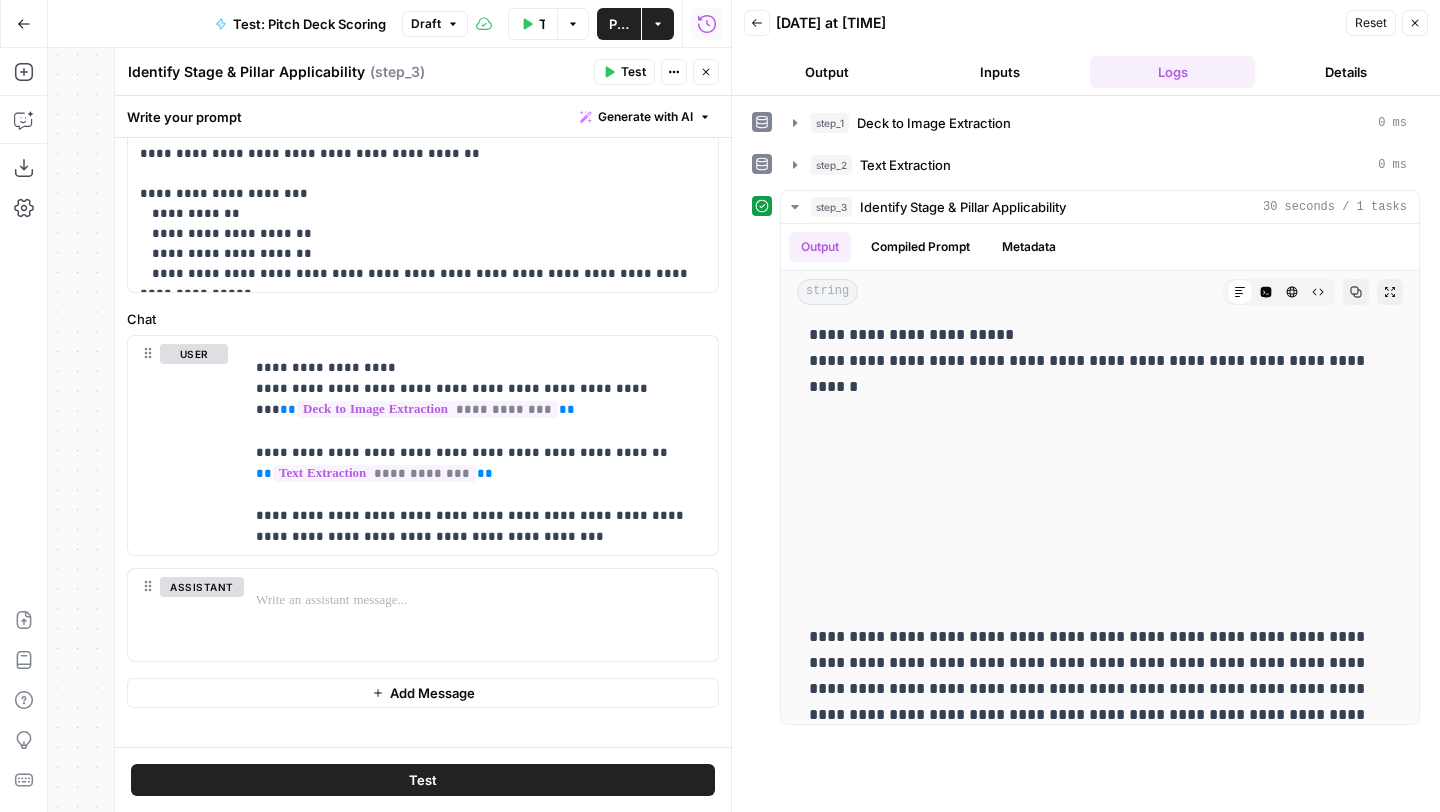 scroll, scrollTop: 1755, scrollLeft: 0, axis: vertical 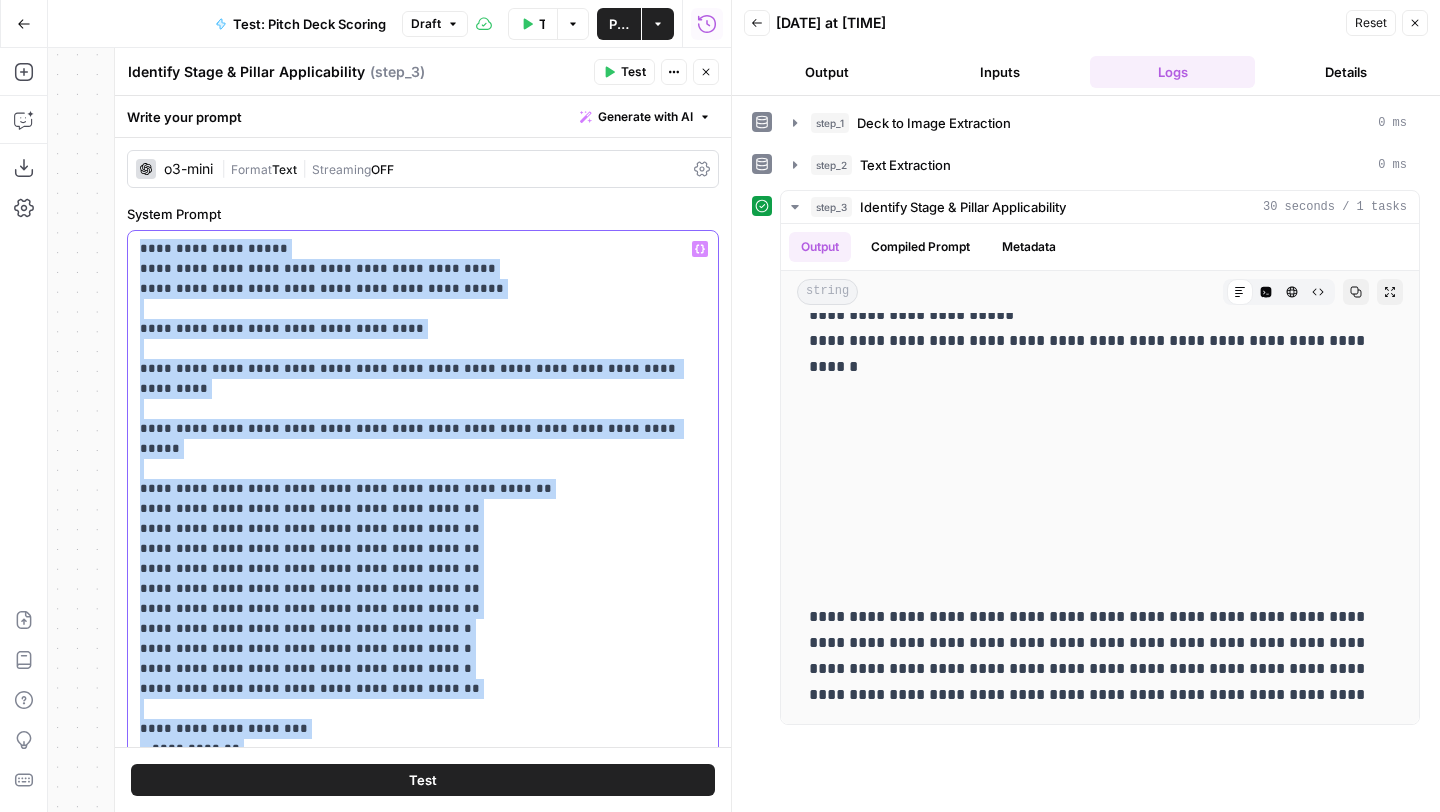 click on "**********" at bounding box center (423, 529) 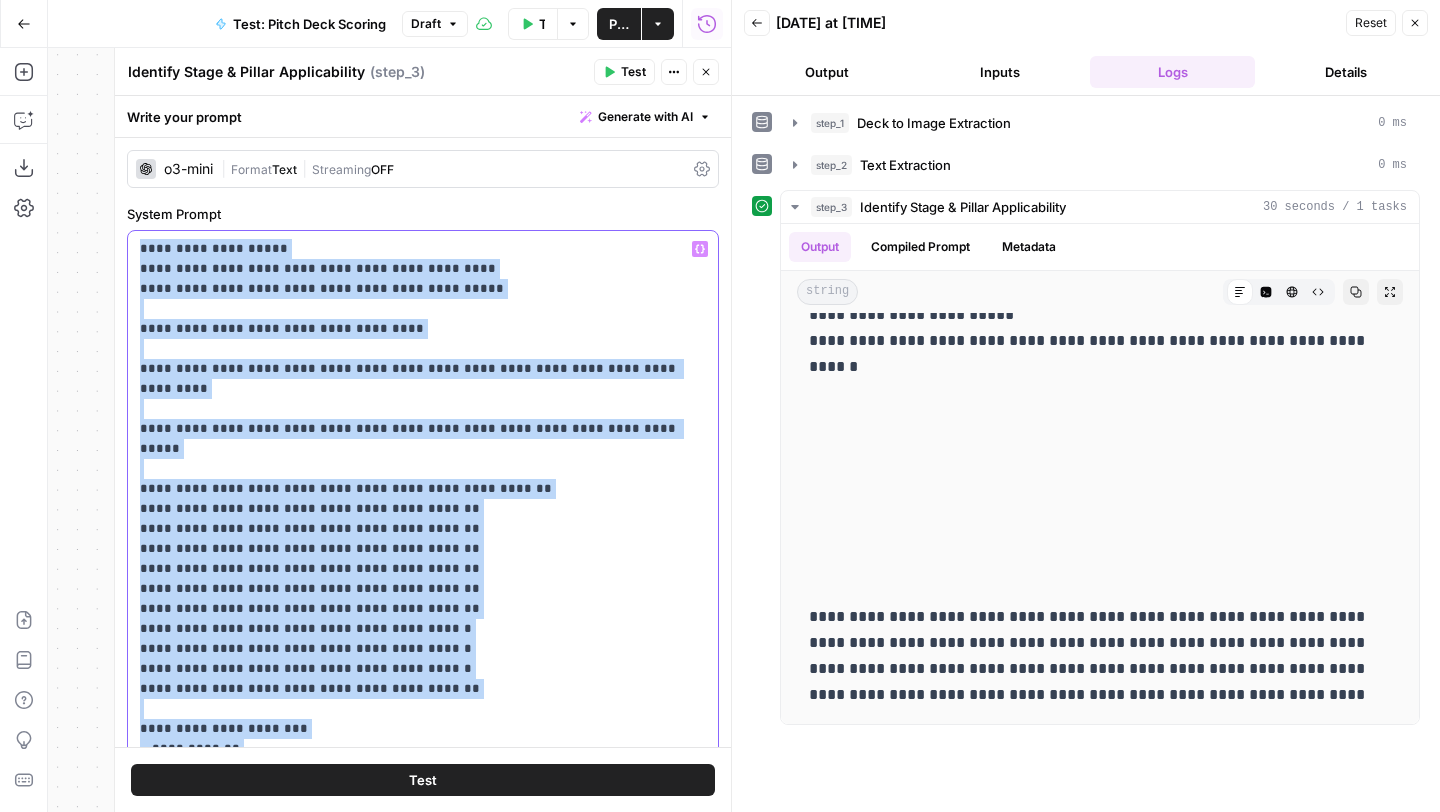 click on "**********" at bounding box center (423, 529) 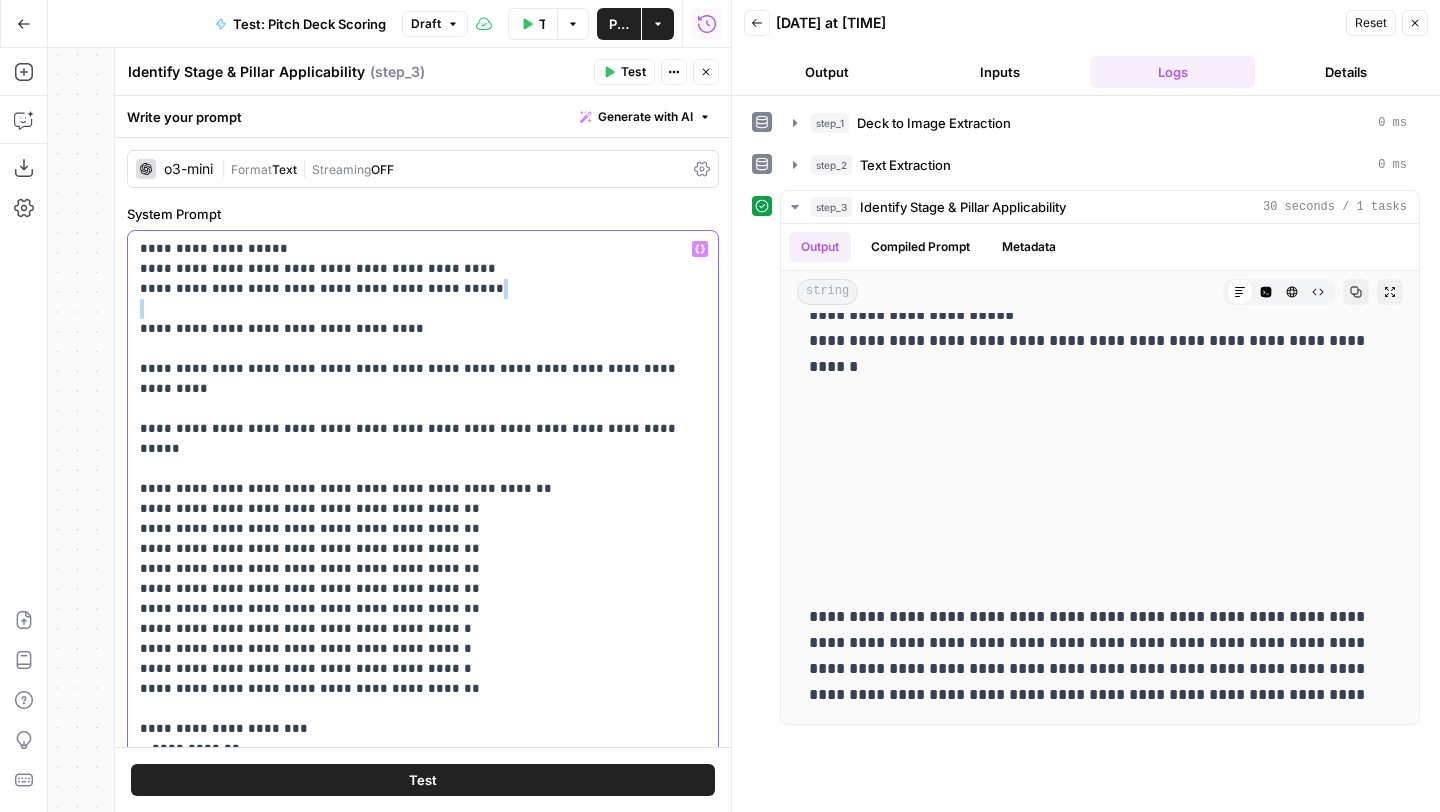click on "**********" at bounding box center (423, 529) 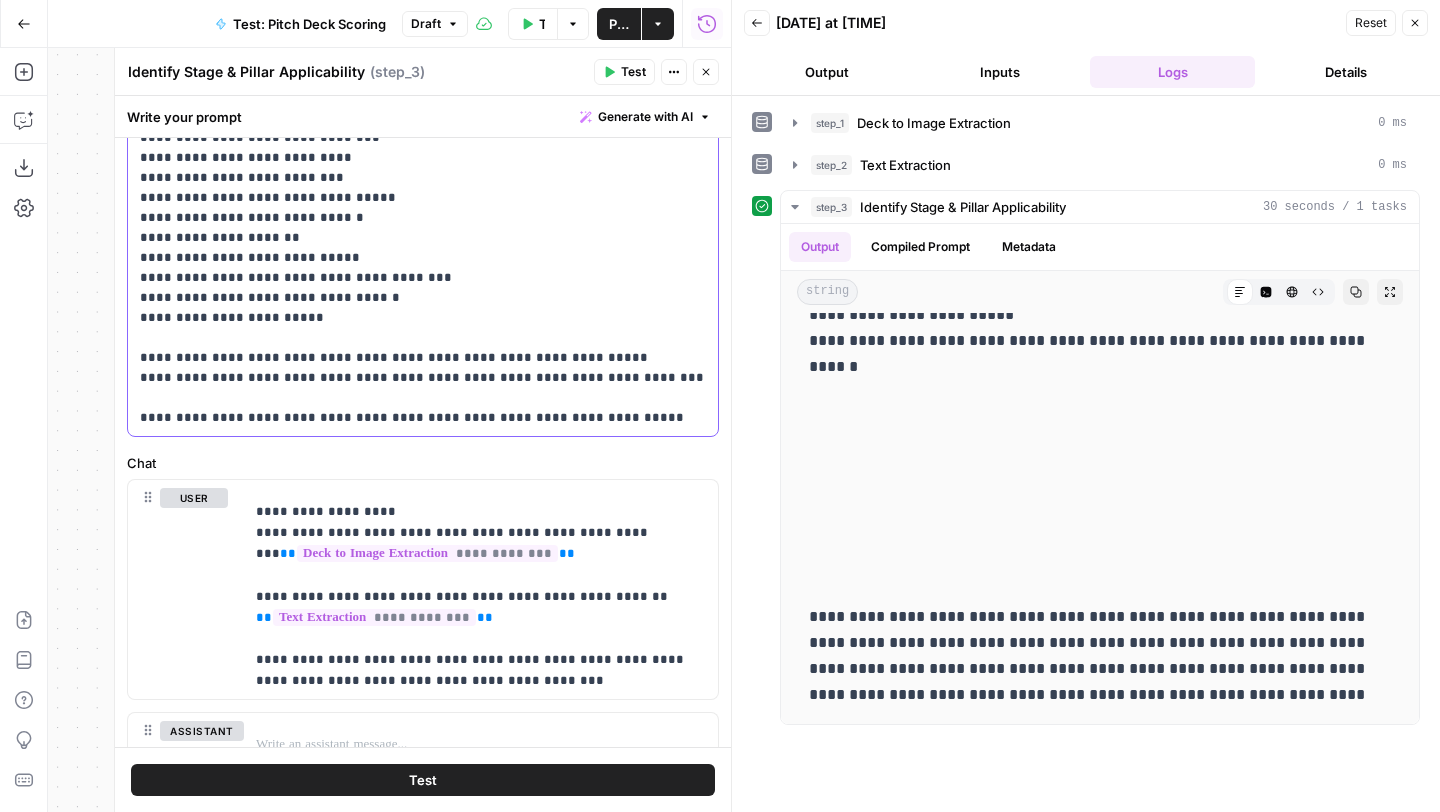scroll, scrollTop: 652, scrollLeft: 0, axis: vertical 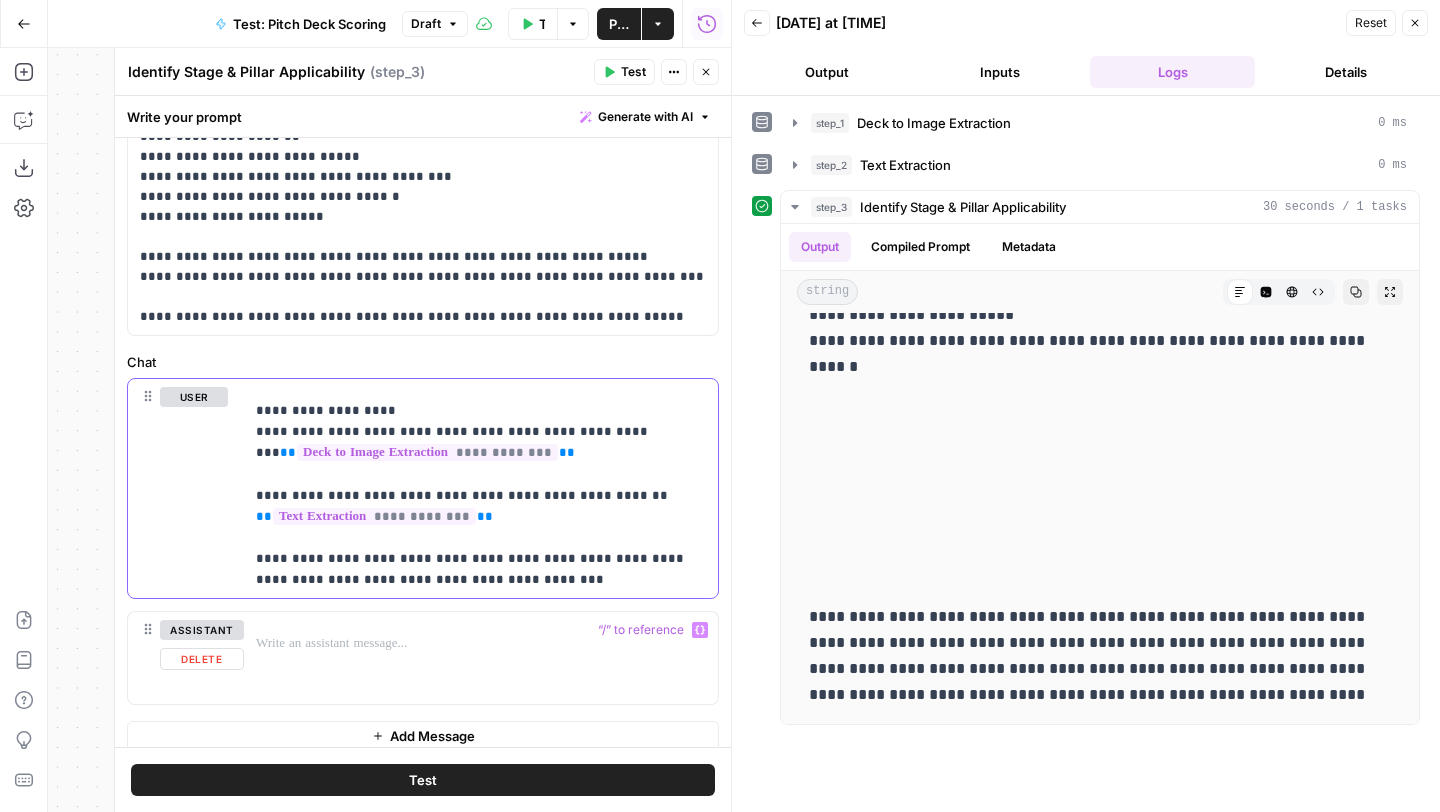 click on "**********" at bounding box center (481, 495) 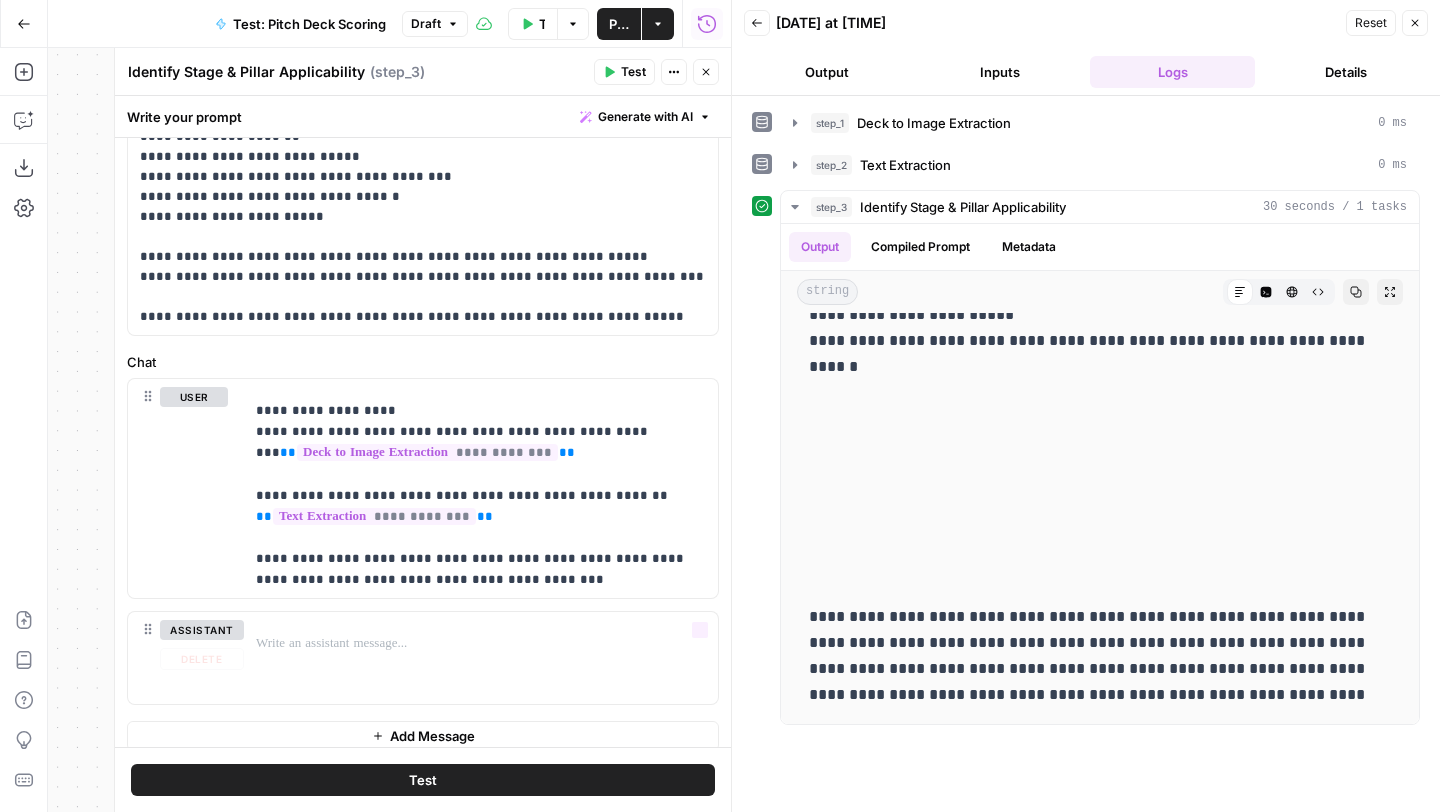 click on "Test" at bounding box center (423, 780) 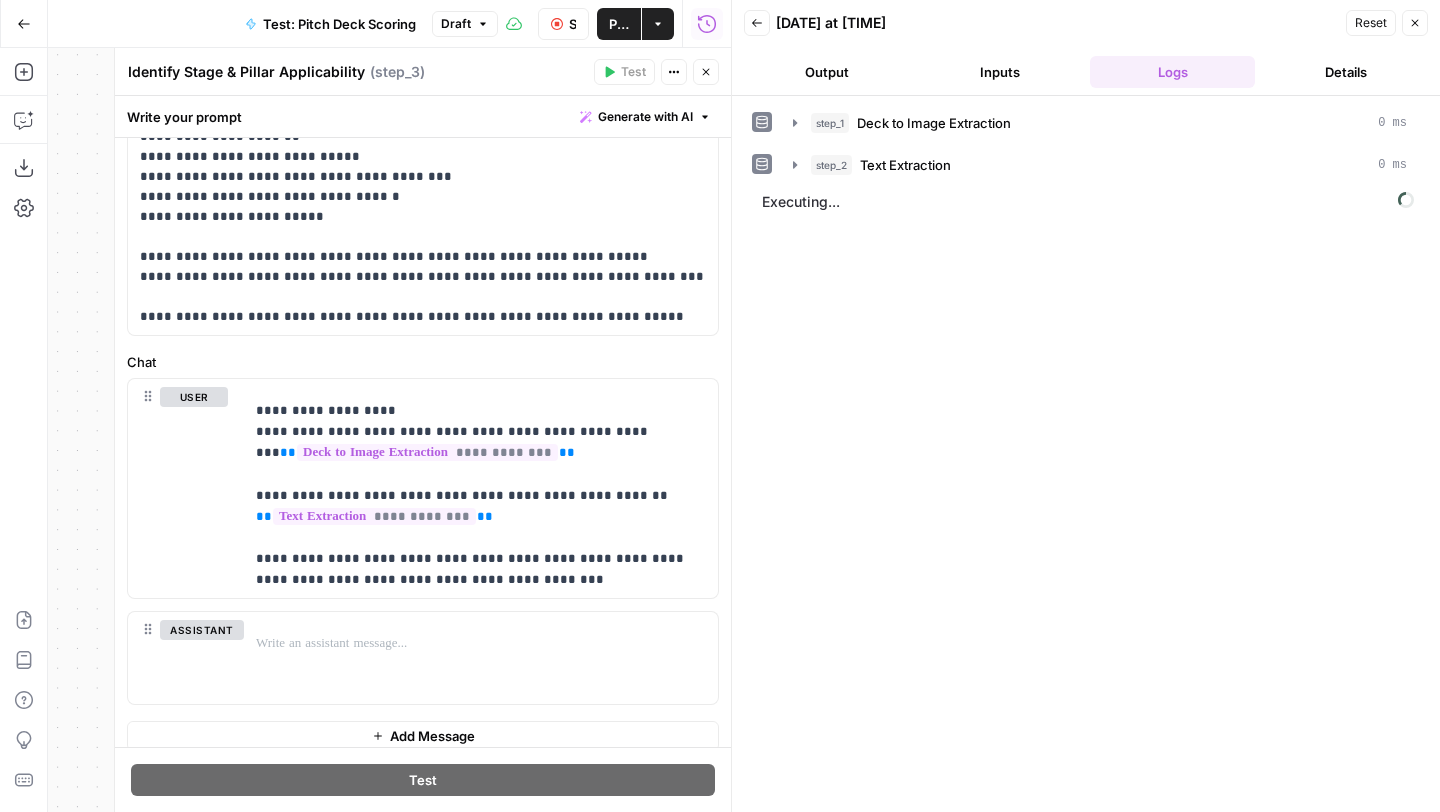 click on "Output" at bounding box center (826, 72) 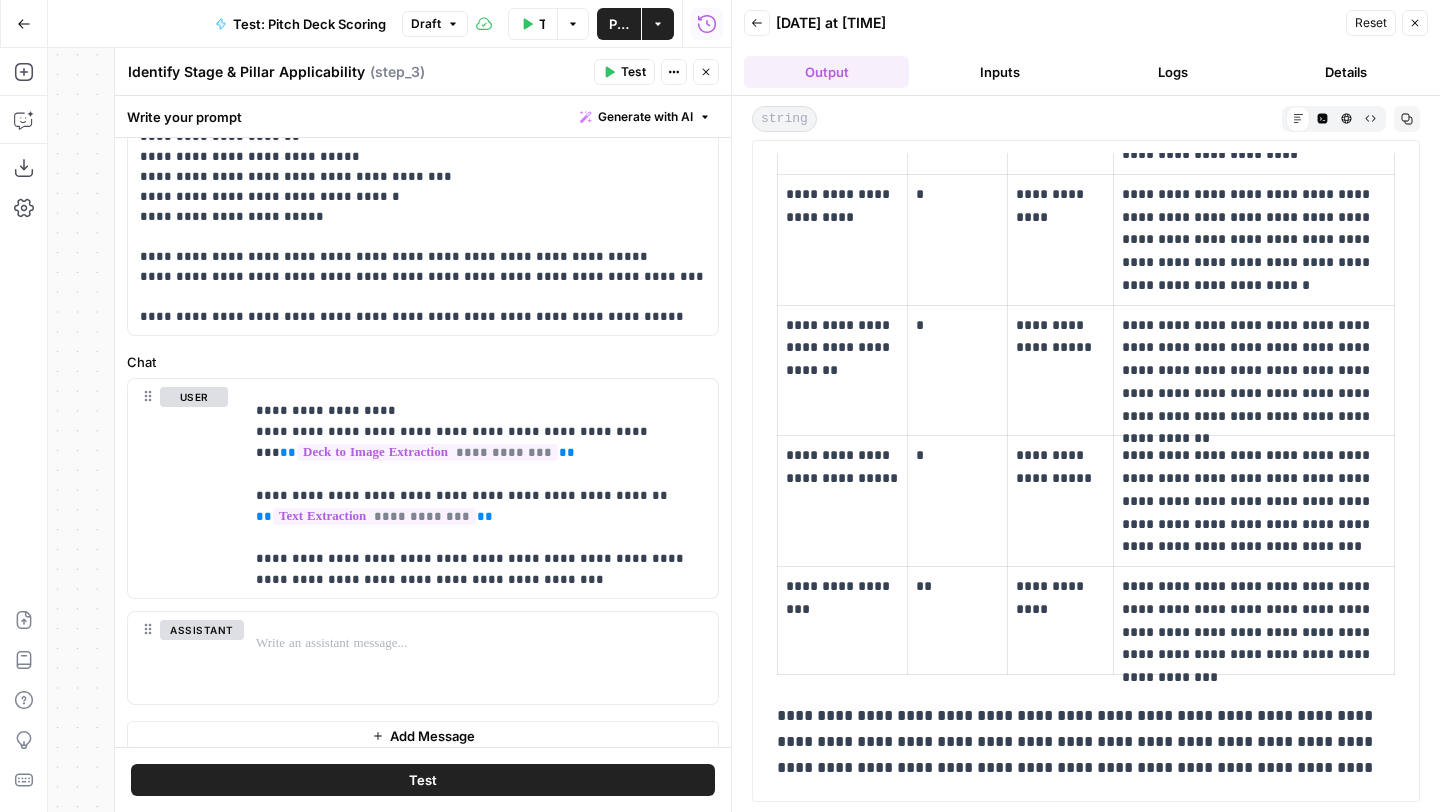 scroll, scrollTop: 0, scrollLeft: 0, axis: both 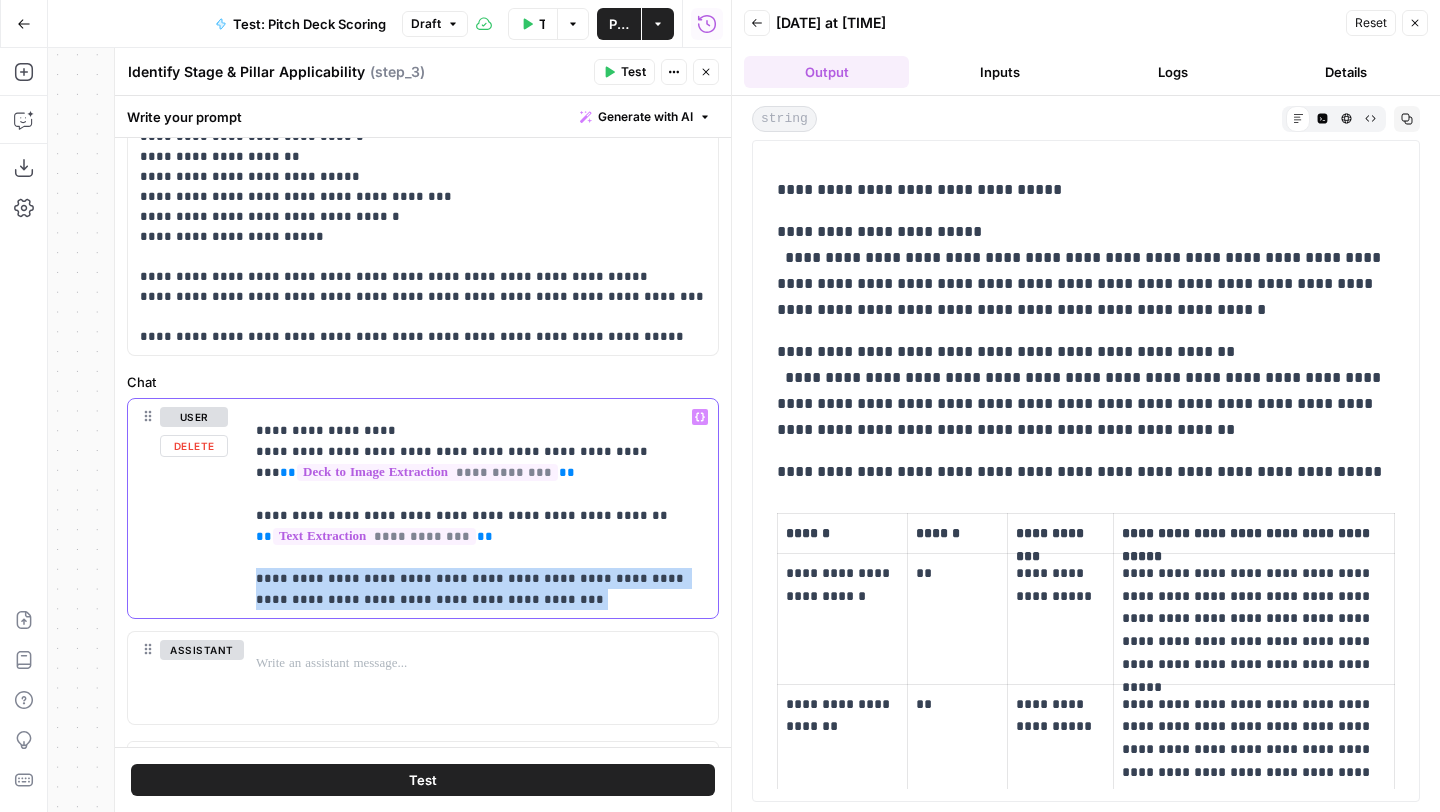 drag, startPoint x: 448, startPoint y: 595, endPoint x: 242, endPoint y: 581, distance: 206.47517 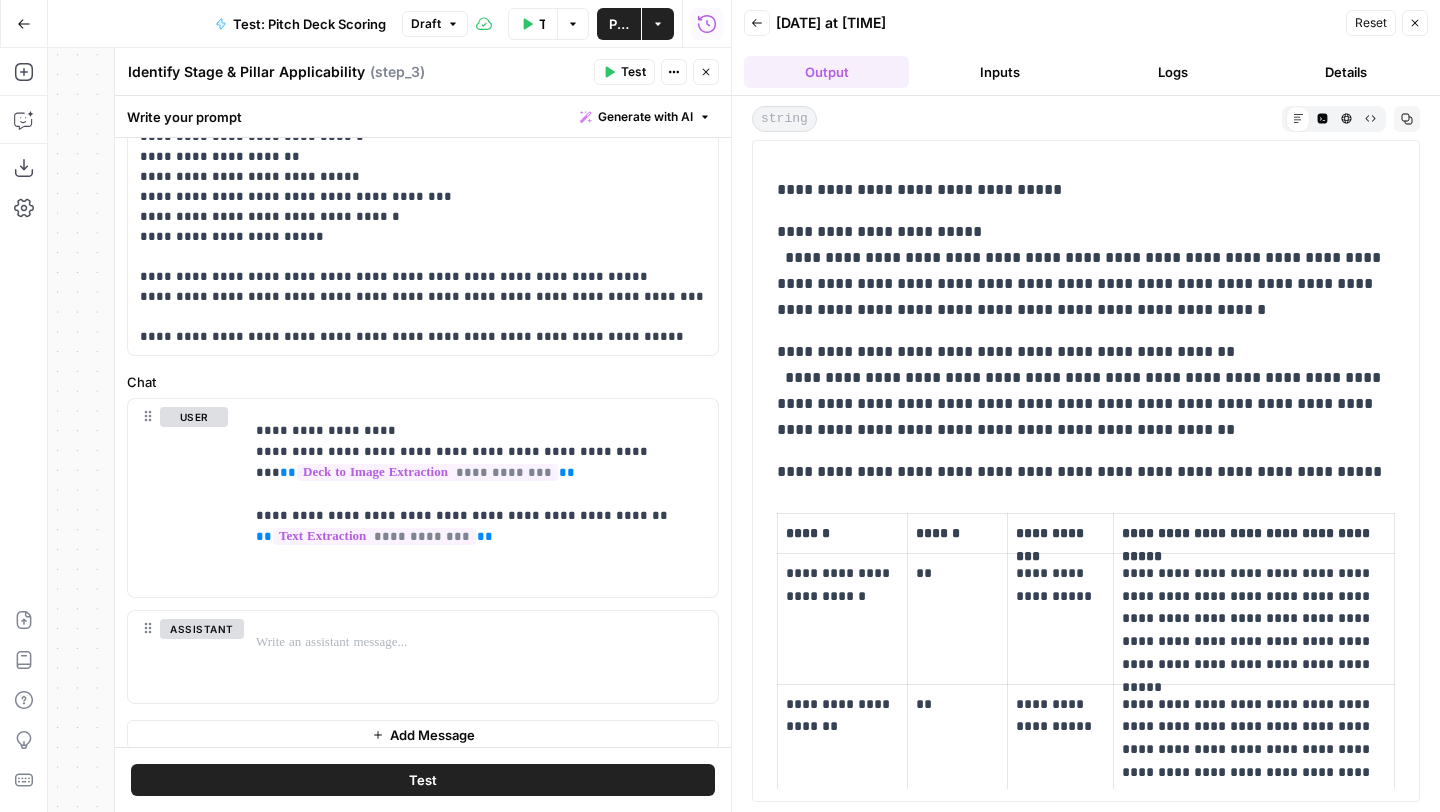 click on "Test" at bounding box center (423, 780) 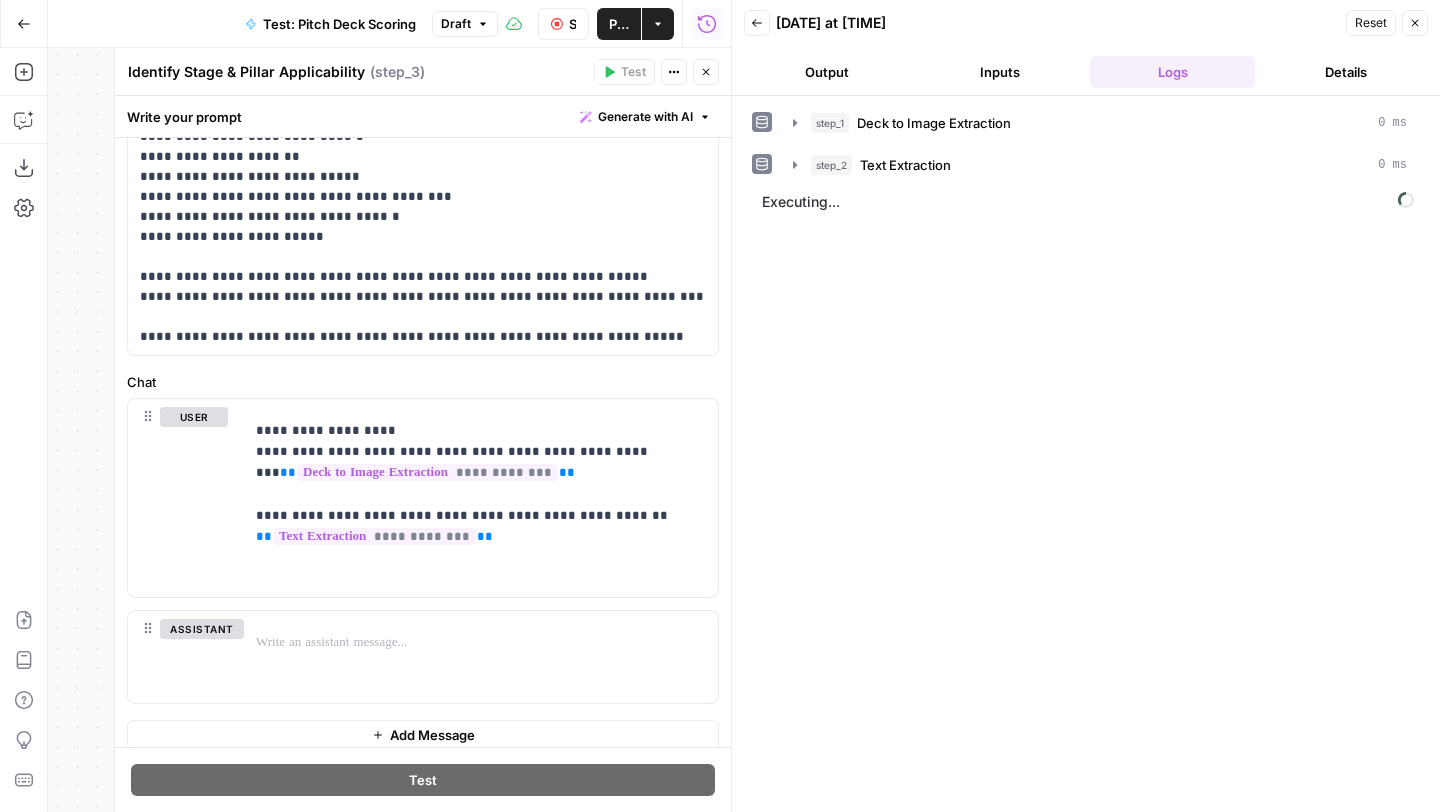 scroll, scrollTop: 0, scrollLeft: 0, axis: both 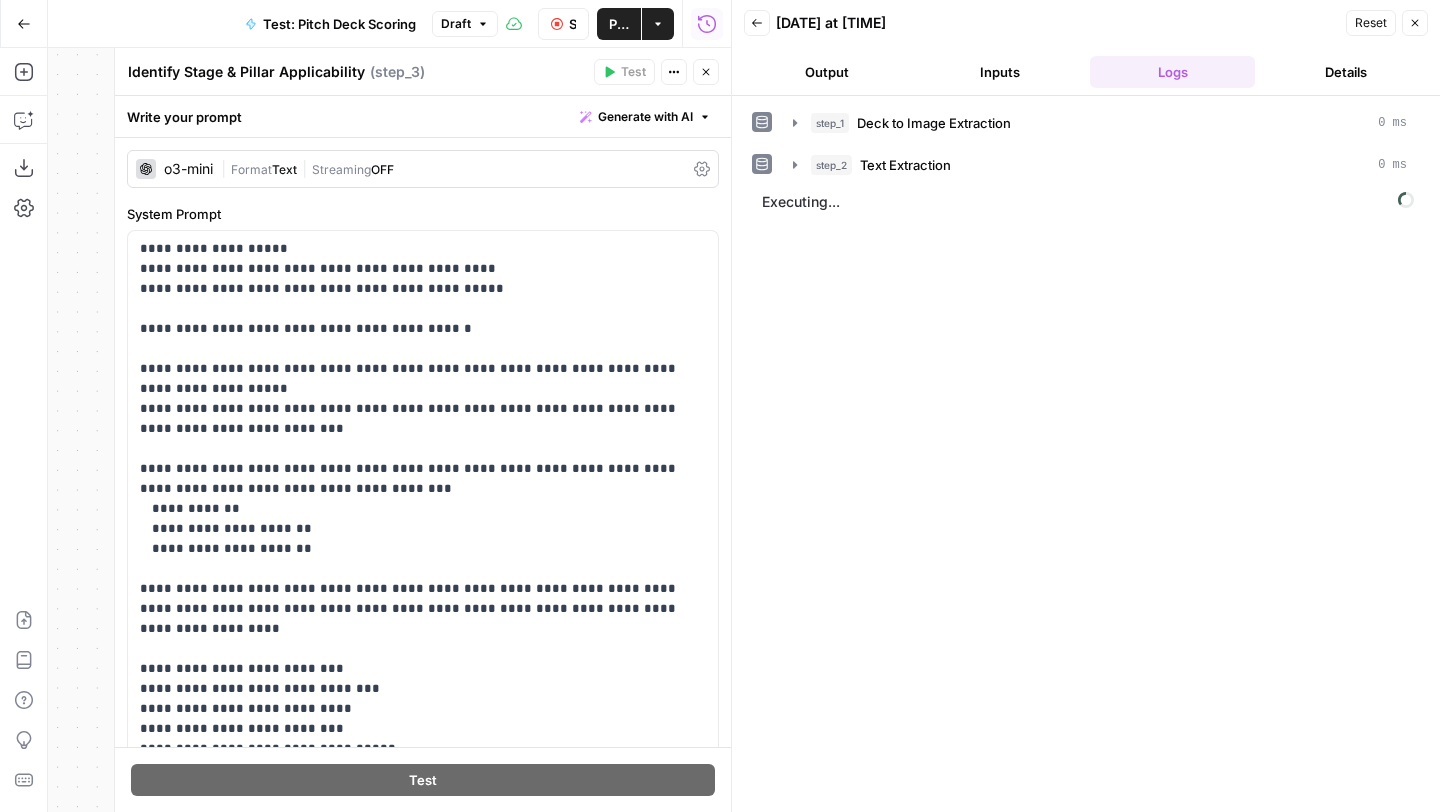click on "OFF" at bounding box center [382, 169] 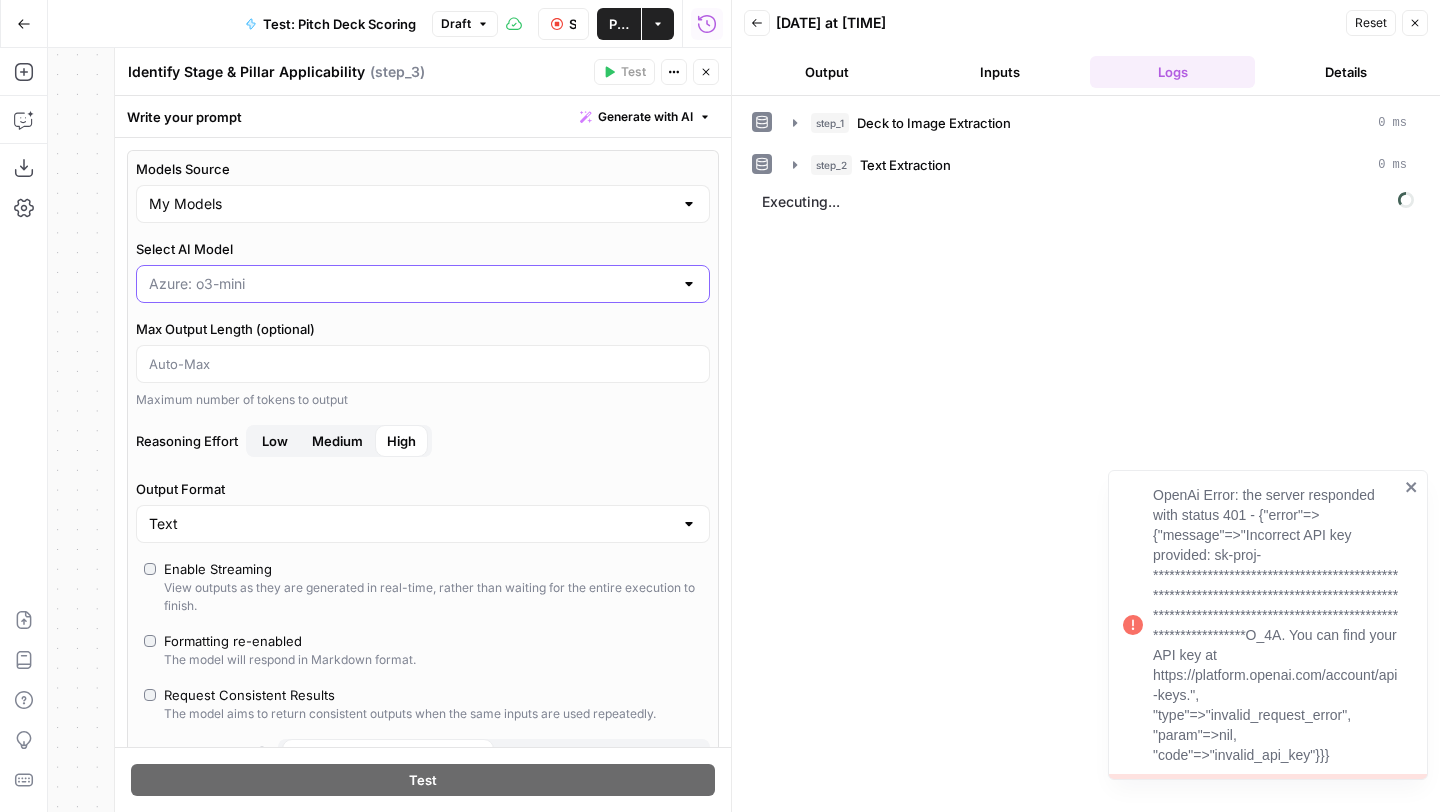 click on "Select AI Model" at bounding box center [411, 284] 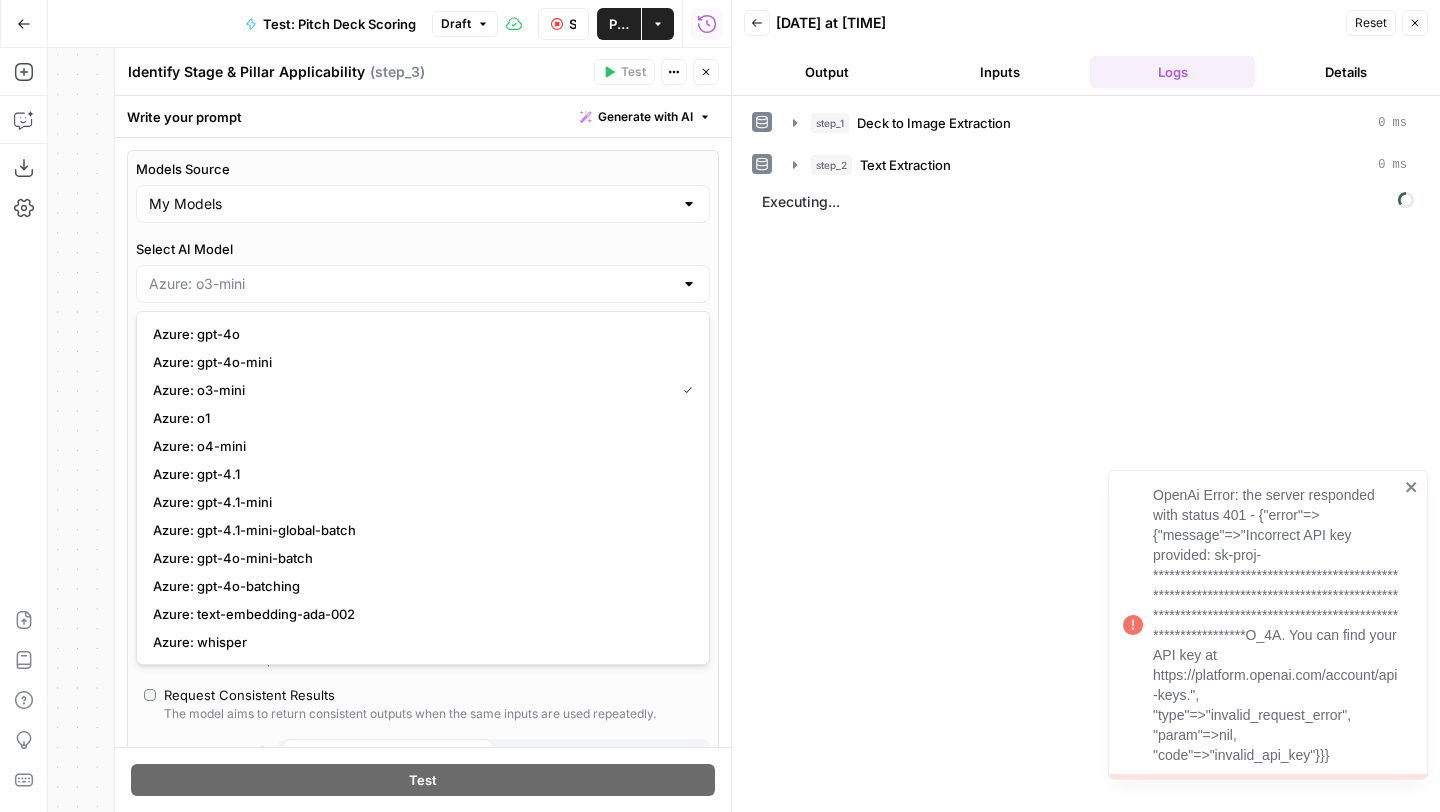 type on "Azure: gpt-4.1" 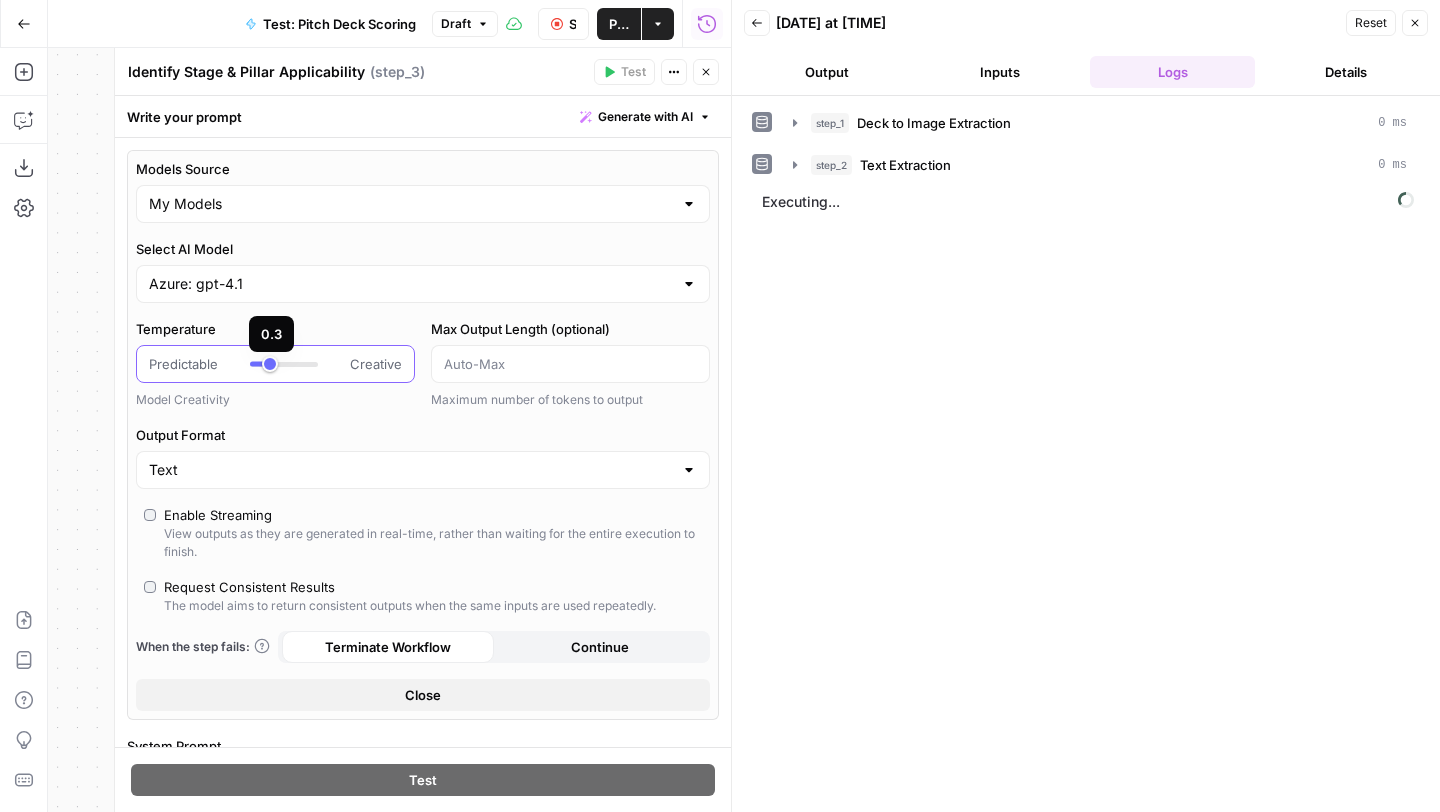 type on "***" 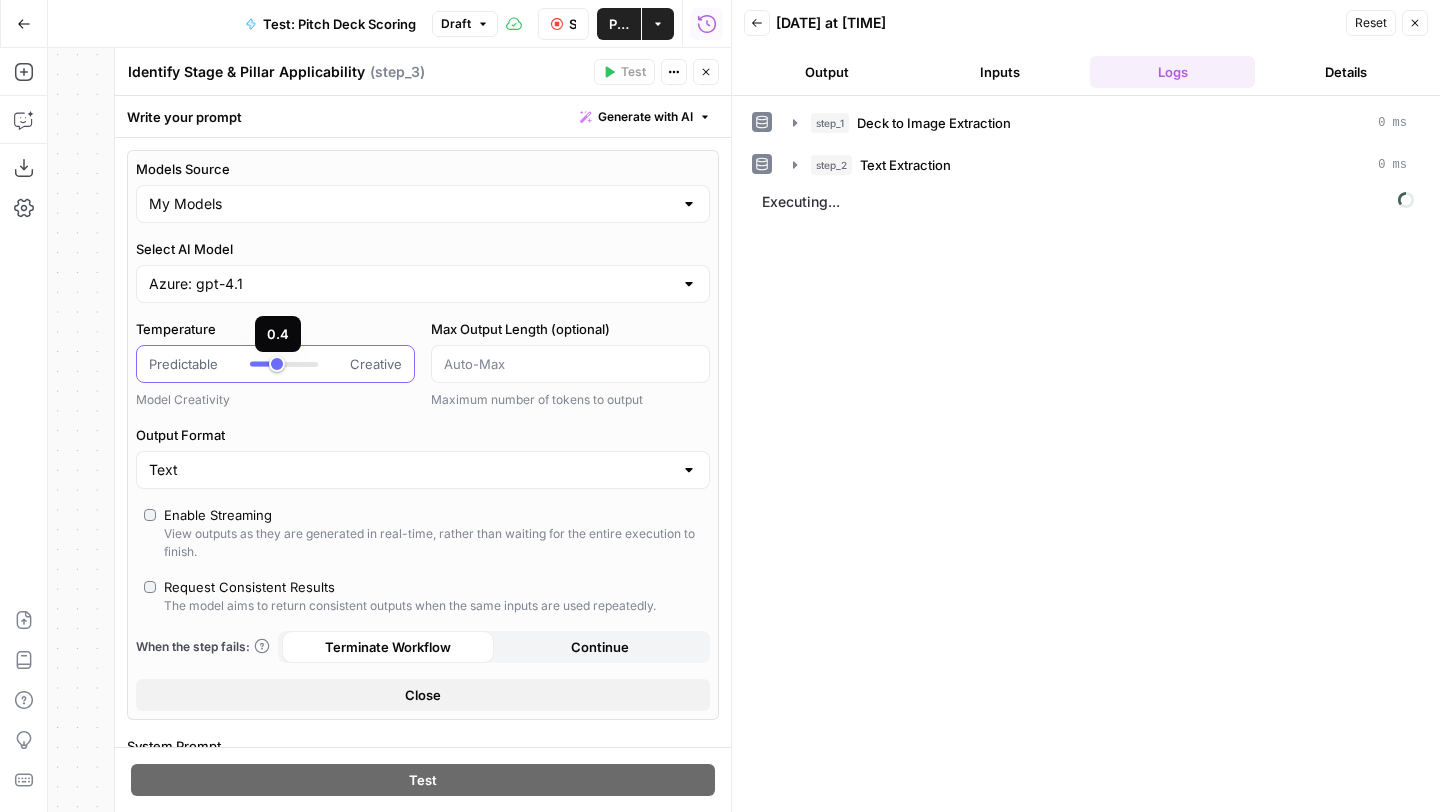 click at bounding box center [284, 364] 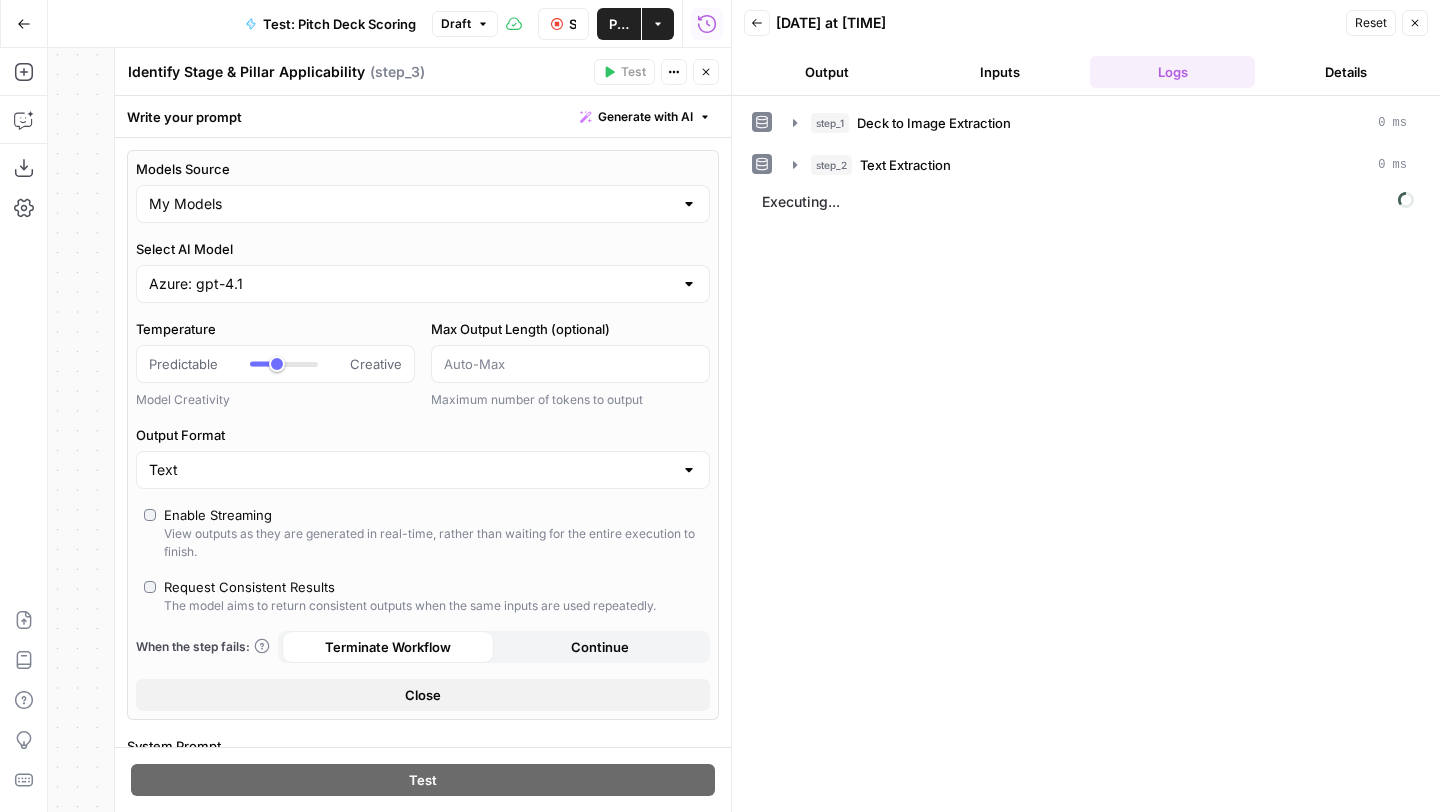 click on "Stop Run" at bounding box center (563, 24) 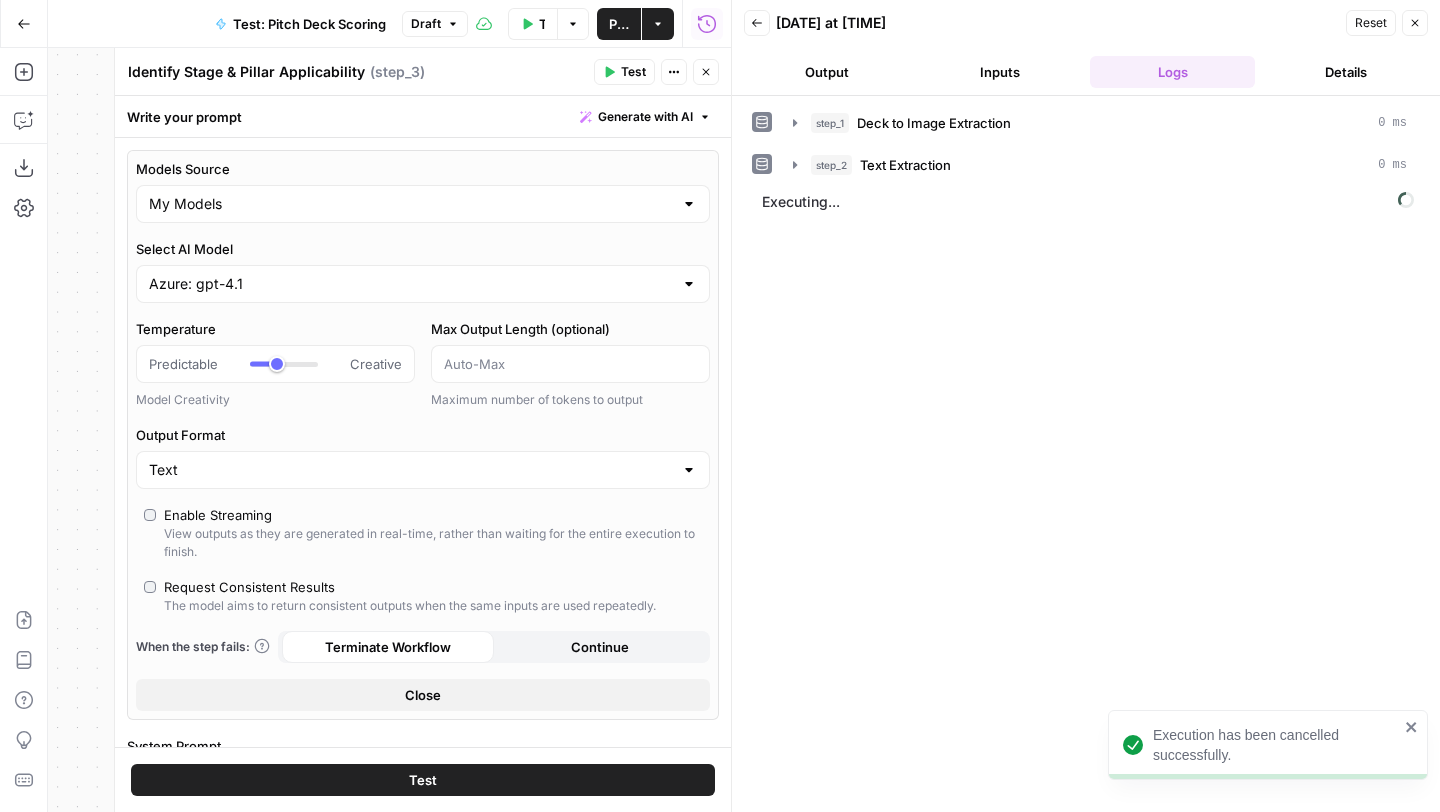 click on "Test" at bounding box center (423, 780) 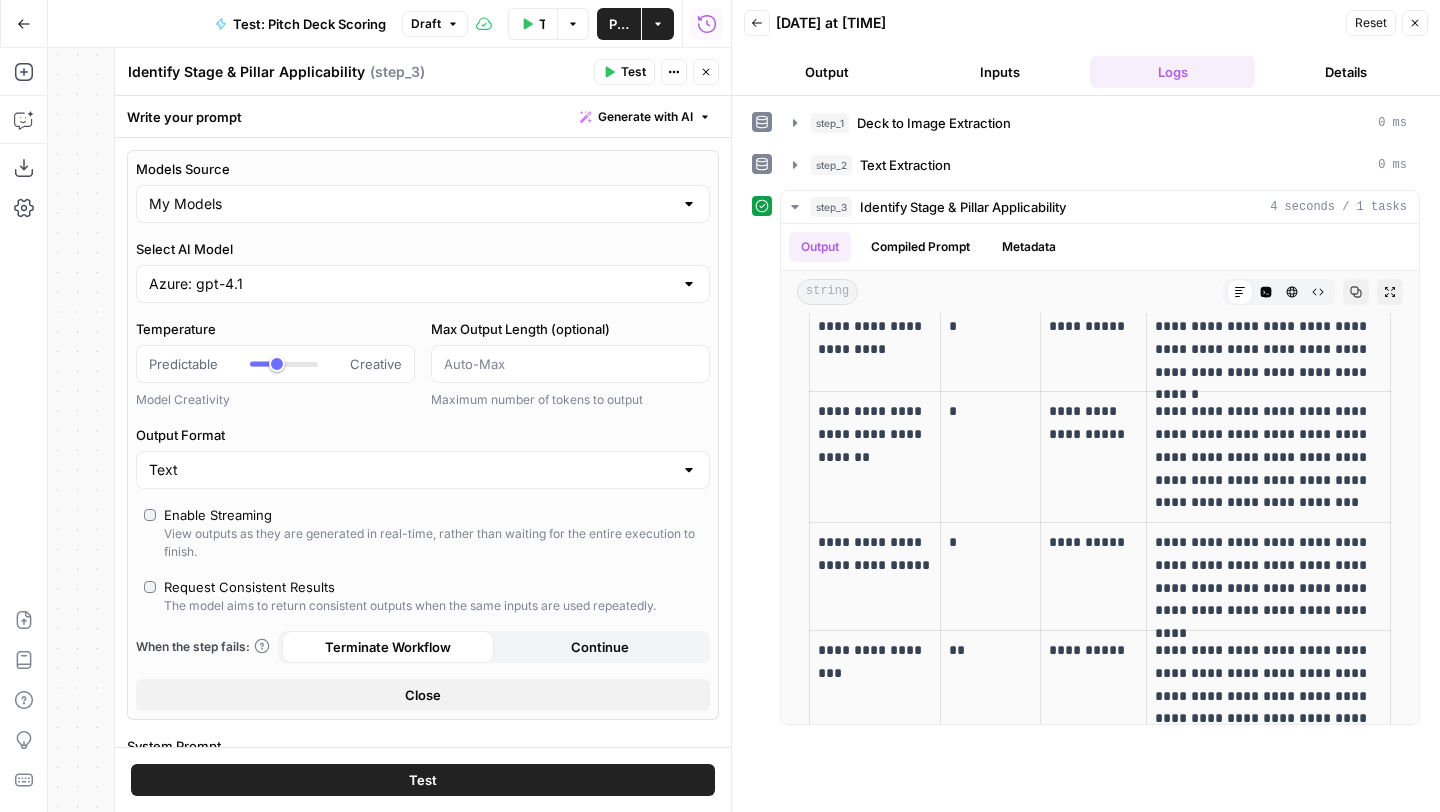 scroll, scrollTop: 1084, scrollLeft: 0, axis: vertical 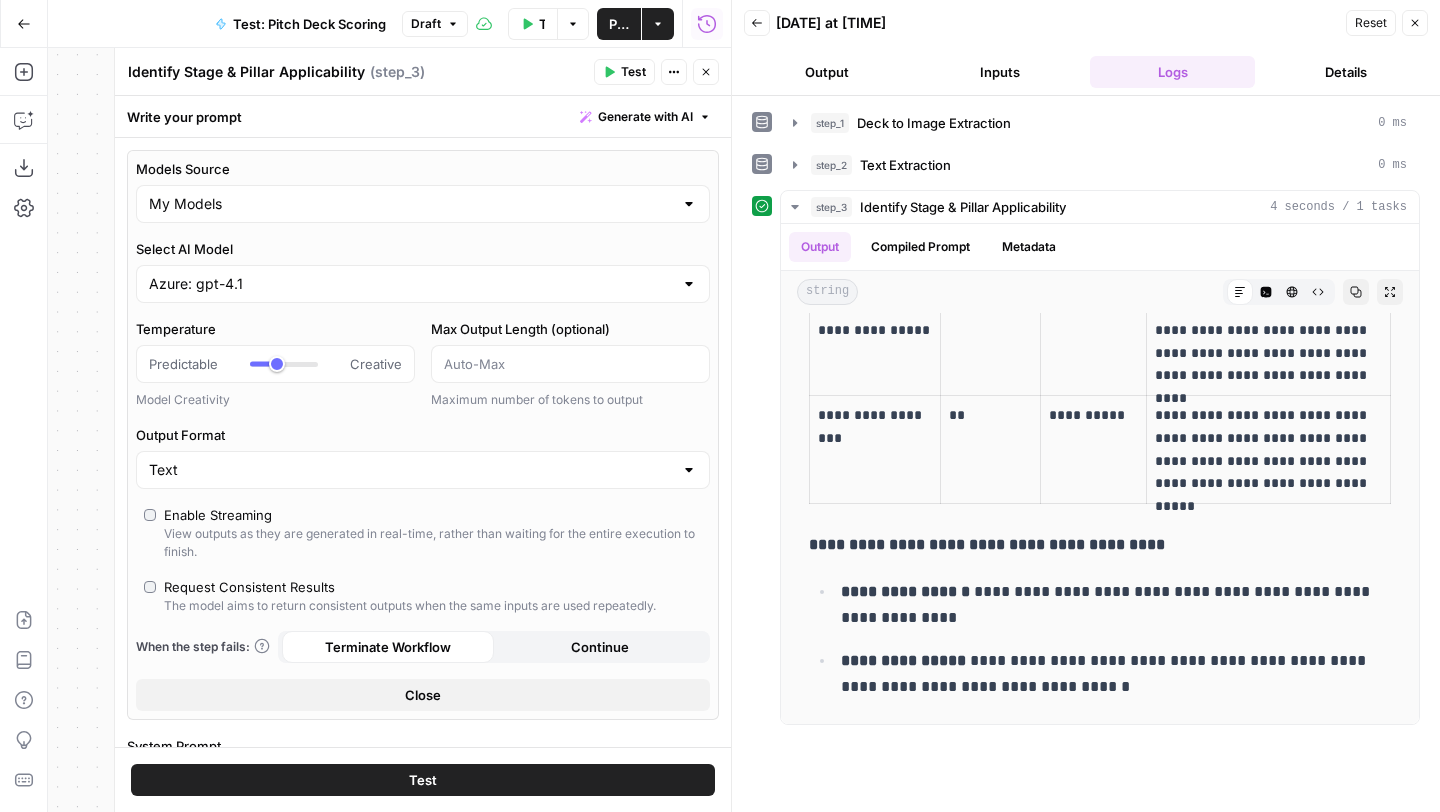 click on "Back [DATE] at [TIME] Reset Close Output Inputs Logs Details" at bounding box center [1086, 48] 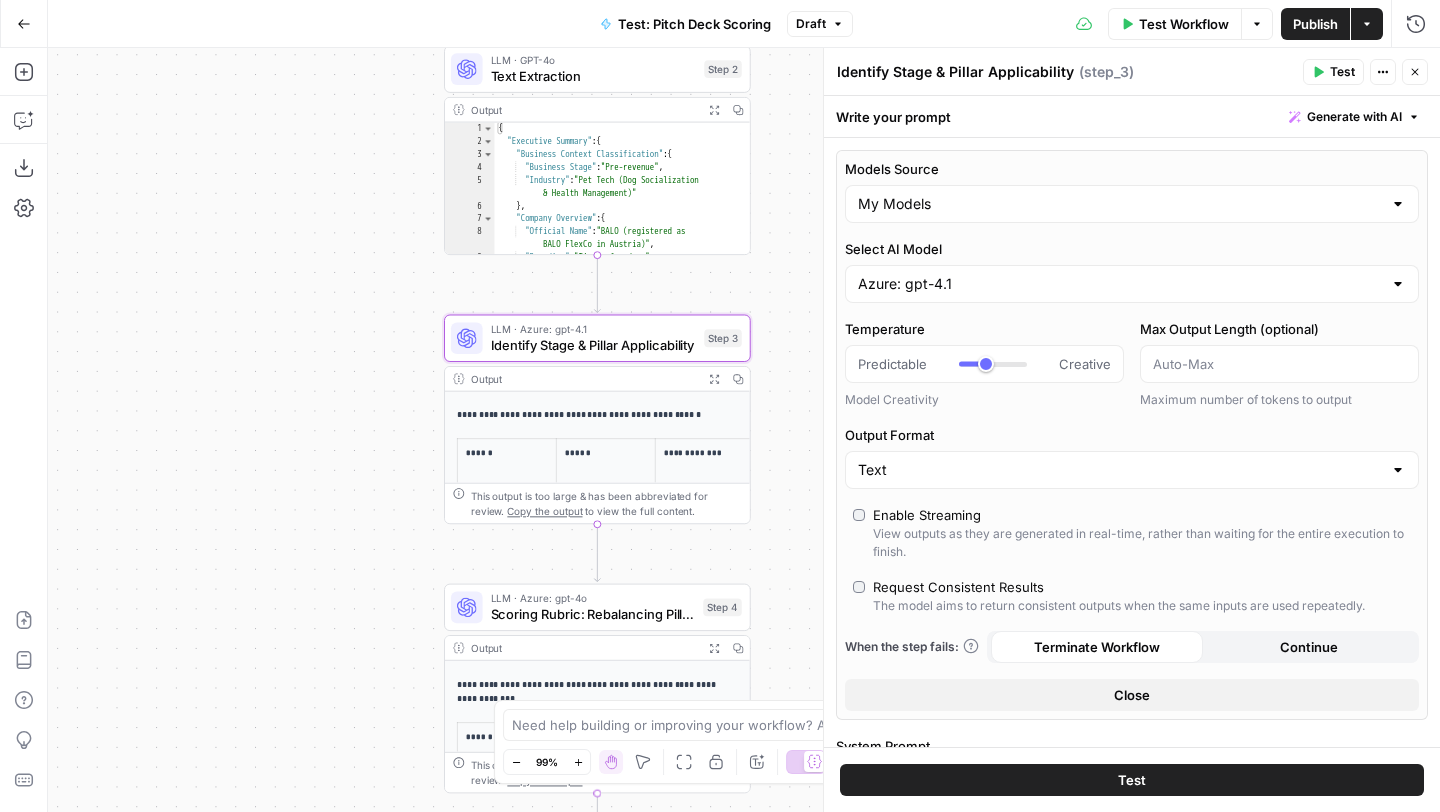click on "Scoring Rubric: Rebalancing Pillars & Weights" at bounding box center [593, 614] 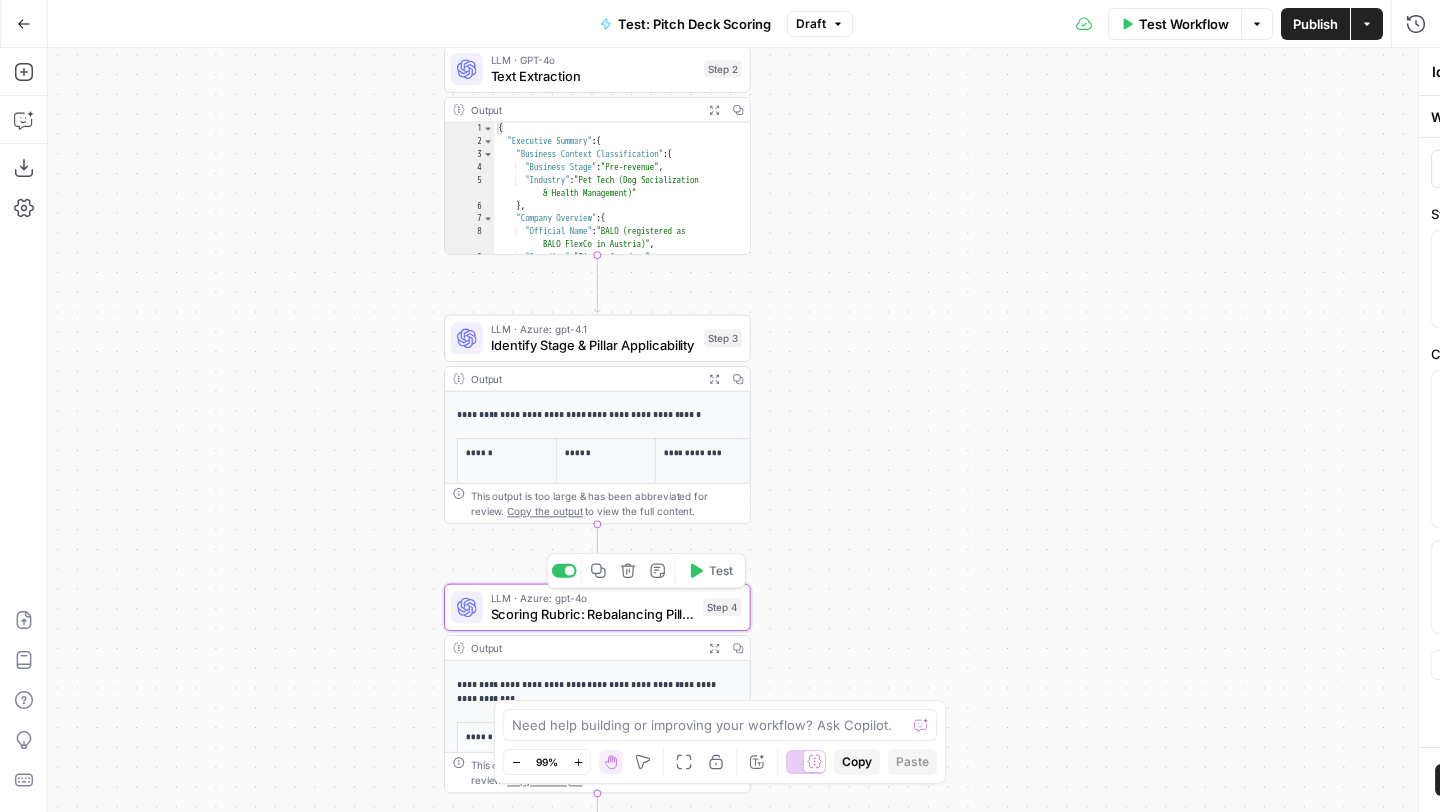 type on "Scoring Rubric: Rebalancing Pillars & Weights" 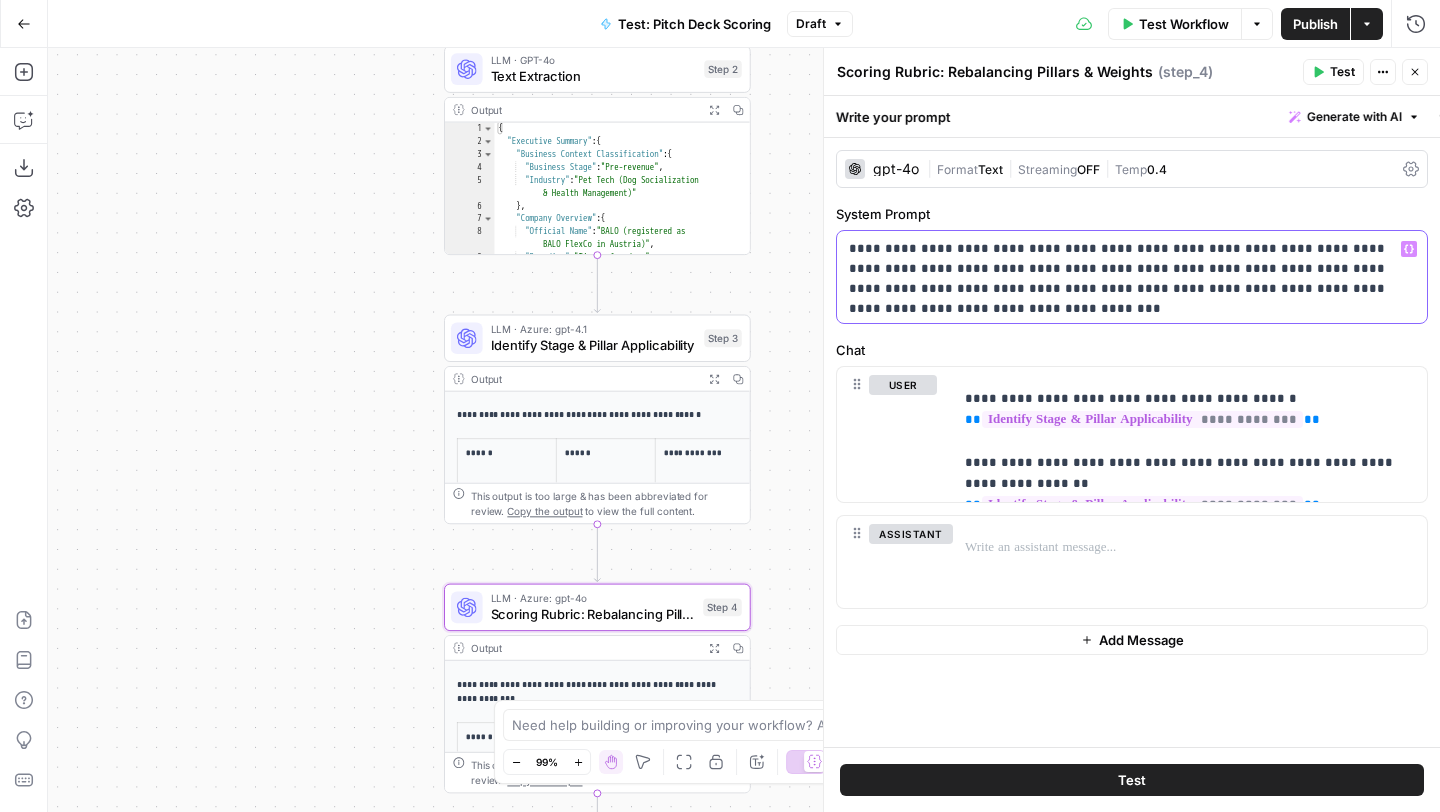 click on "**********" at bounding box center [1132, 269] 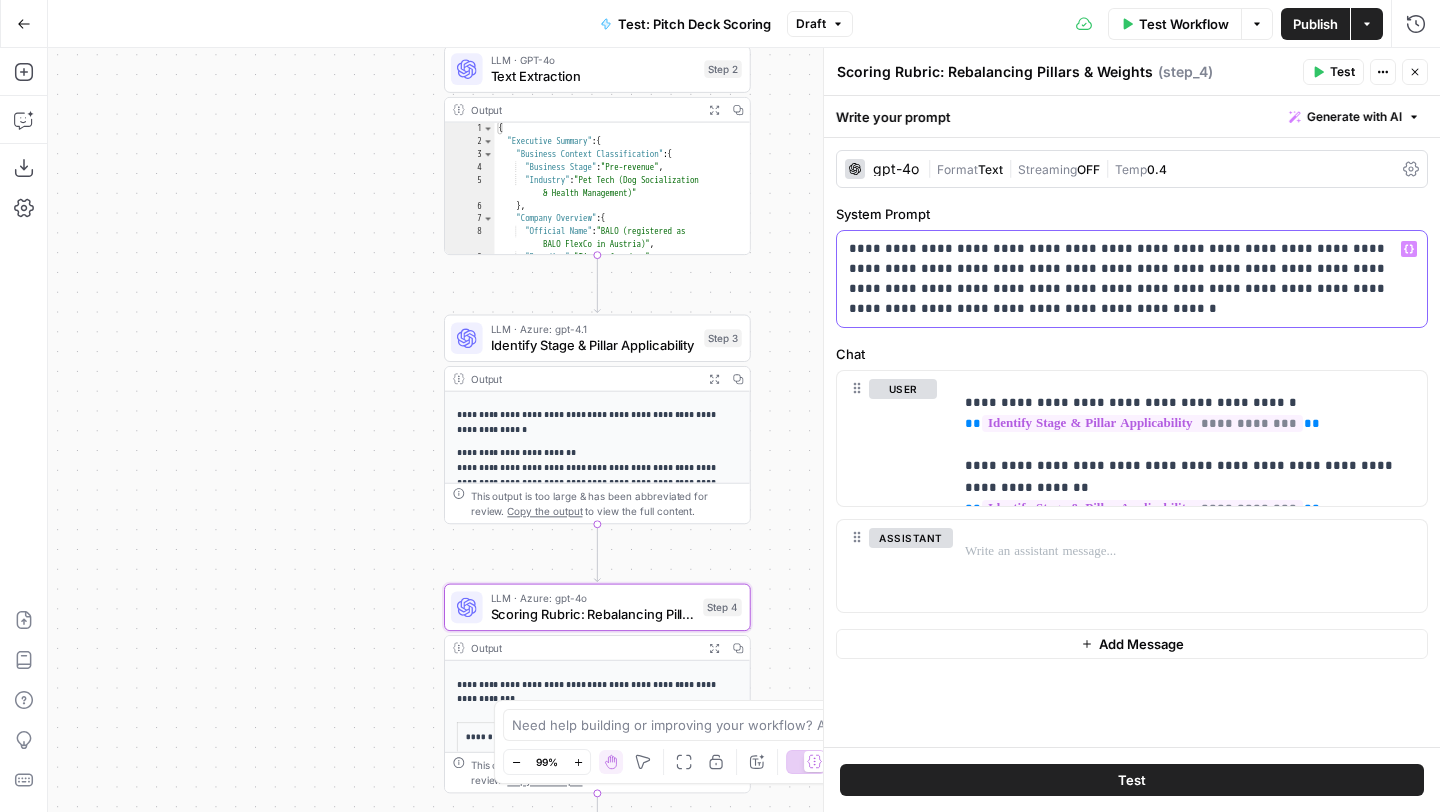 click on "**********" at bounding box center (1132, 279) 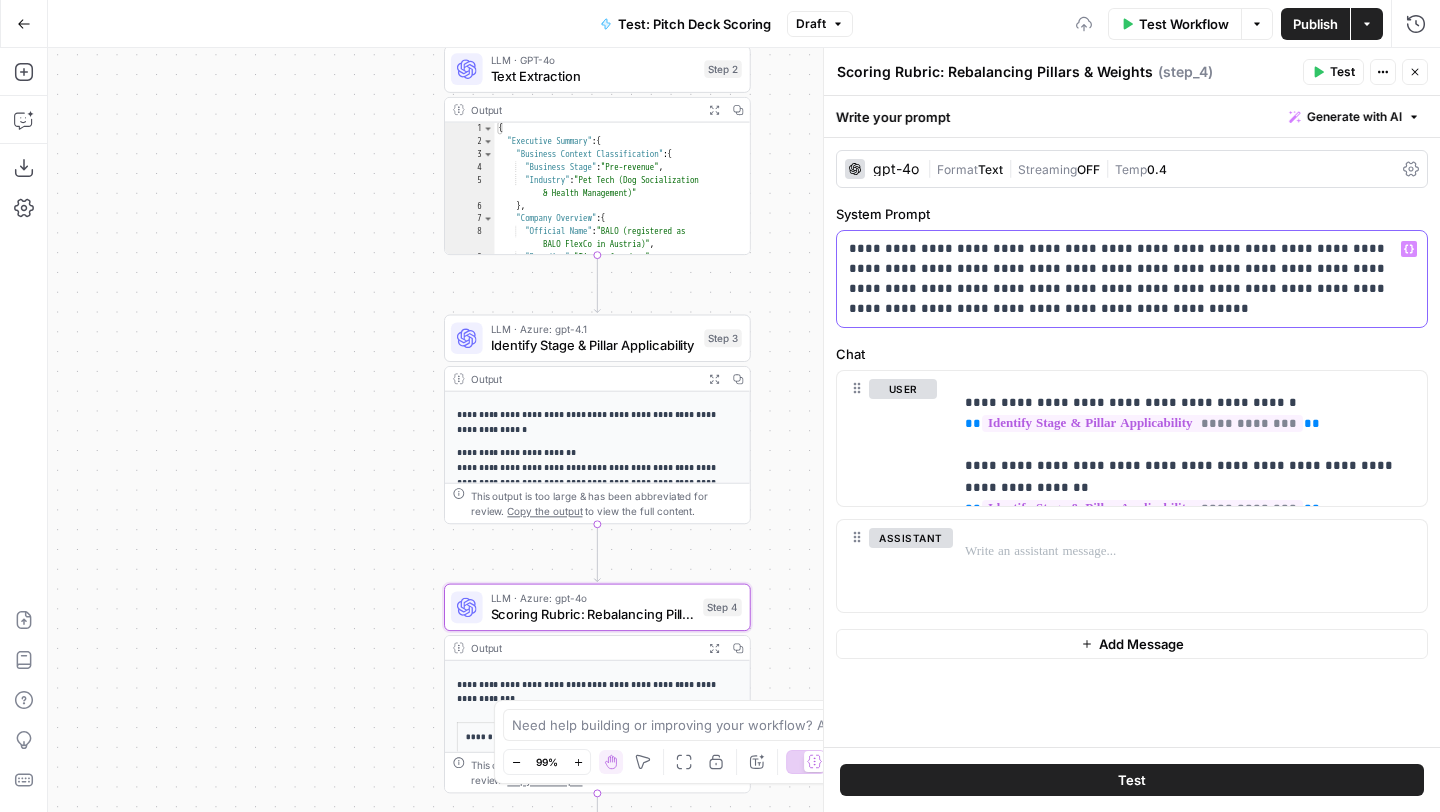 click on "**********" at bounding box center (1132, 279) 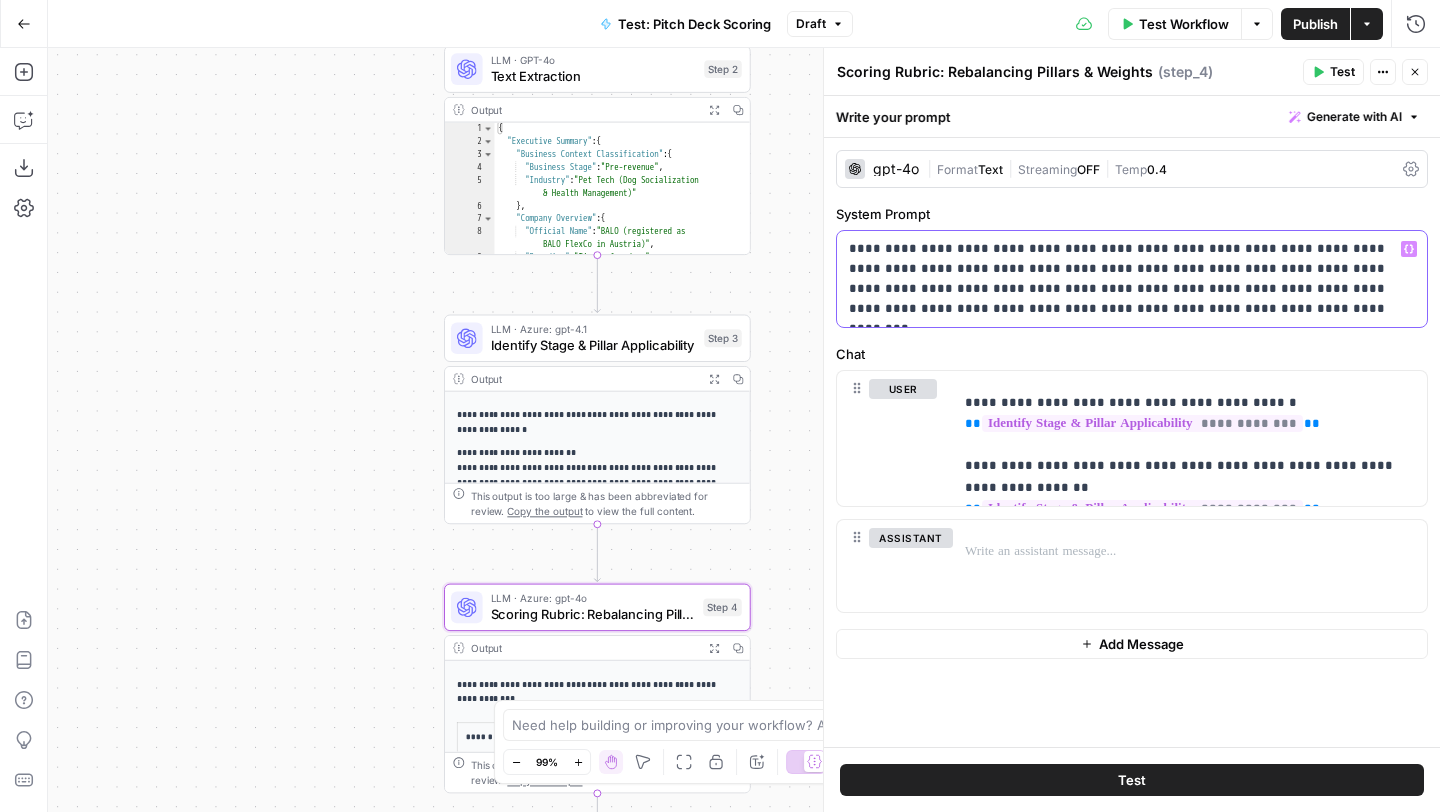 click on "**********" at bounding box center (1132, 279) 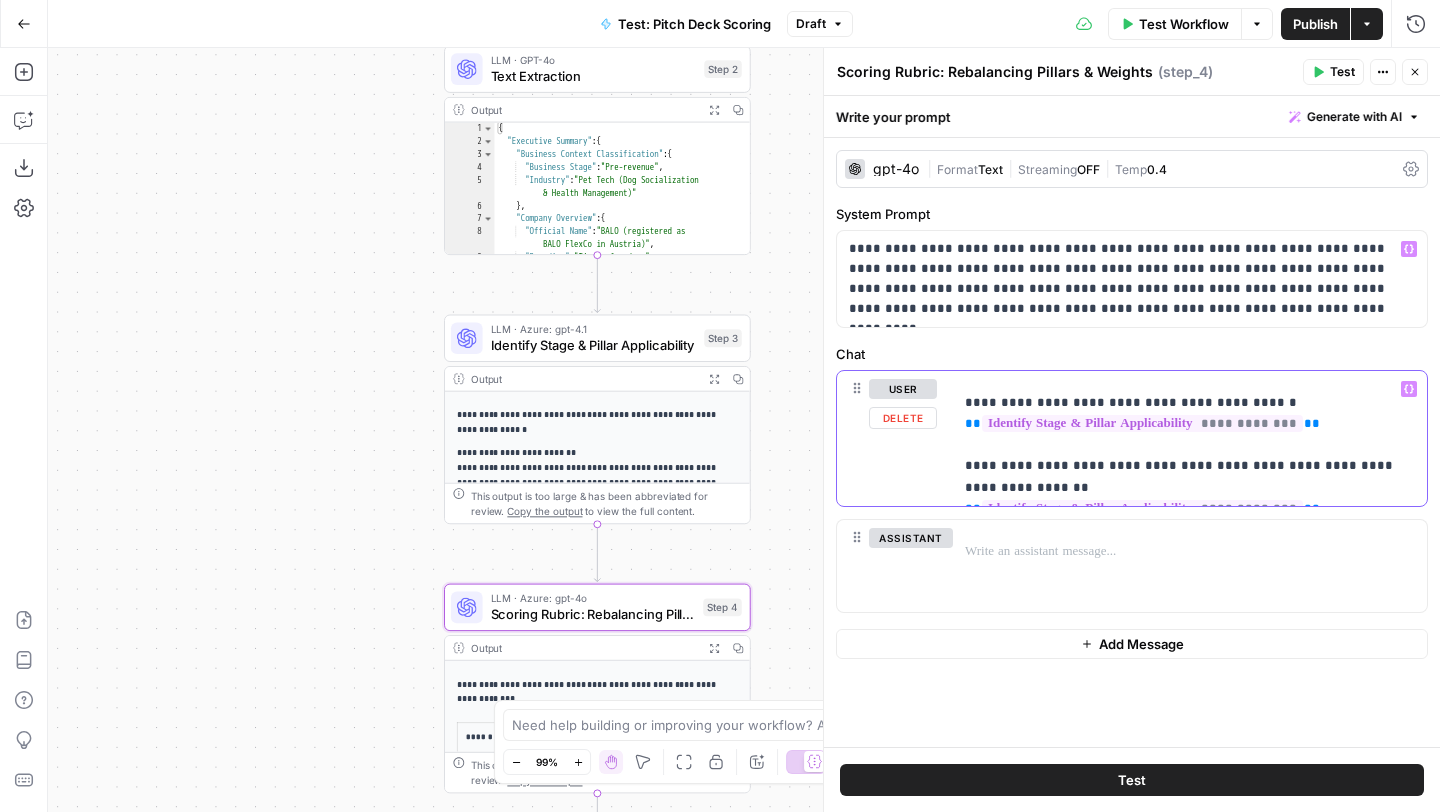 click on "**********" at bounding box center [1190, 445] 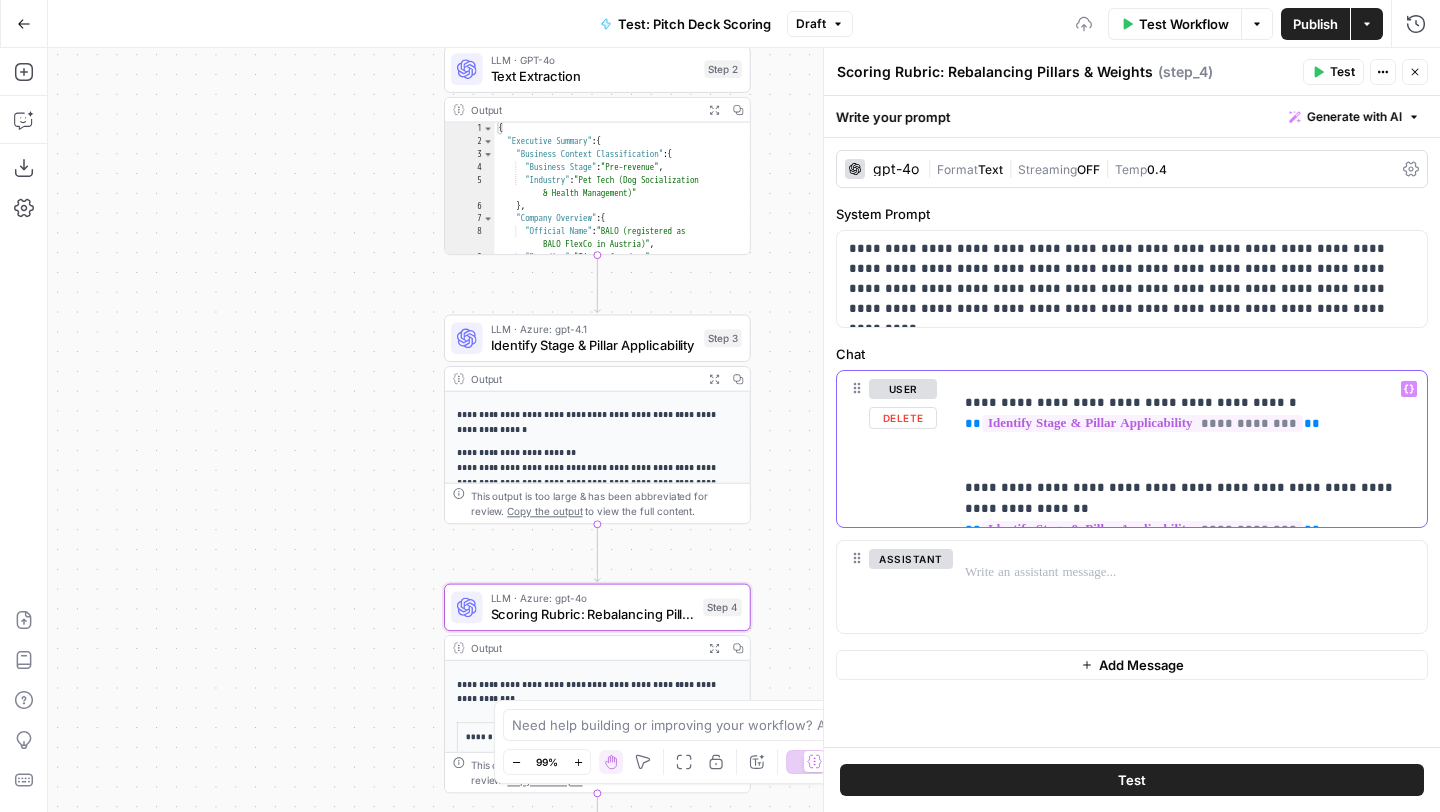 click on "**********" at bounding box center (1190, 455) 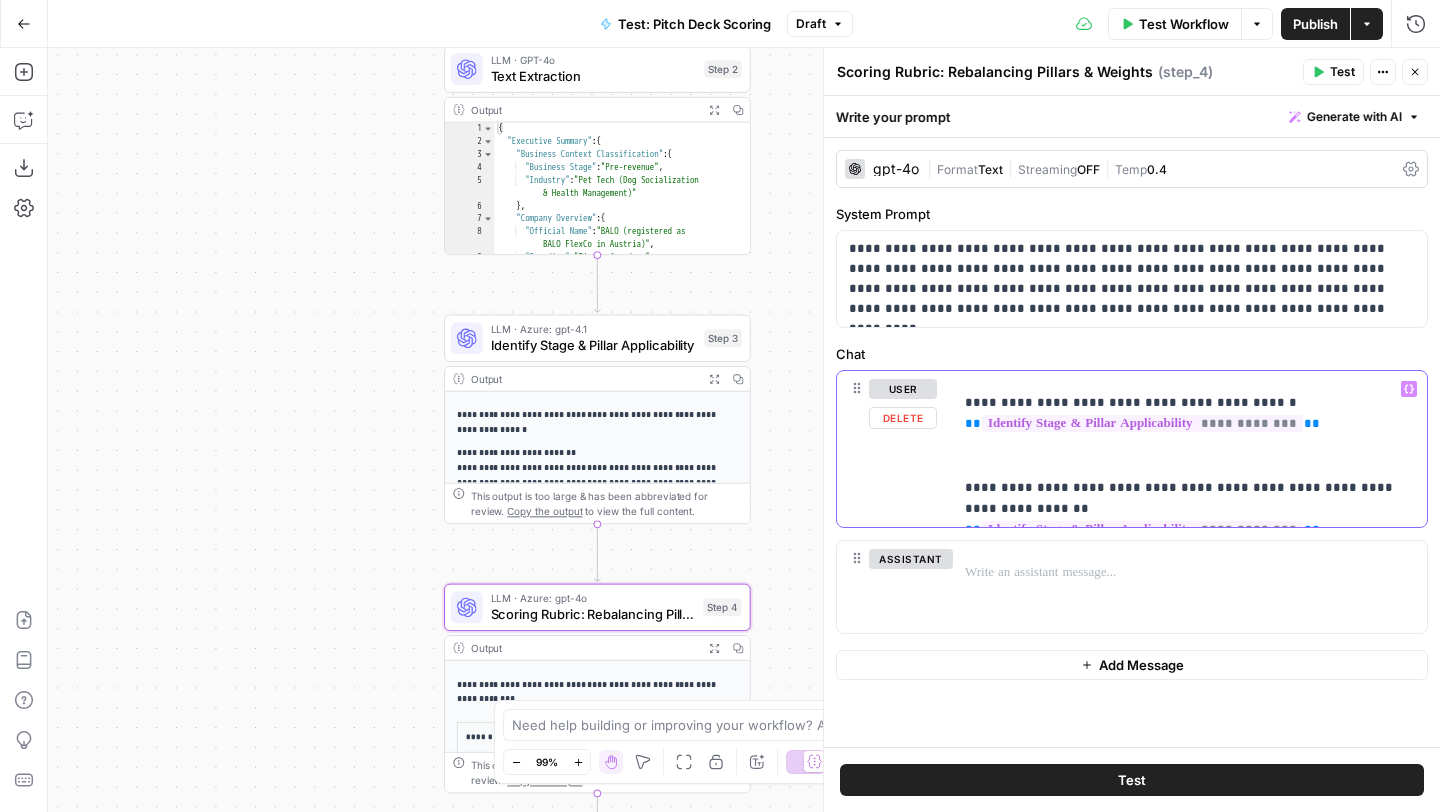 type 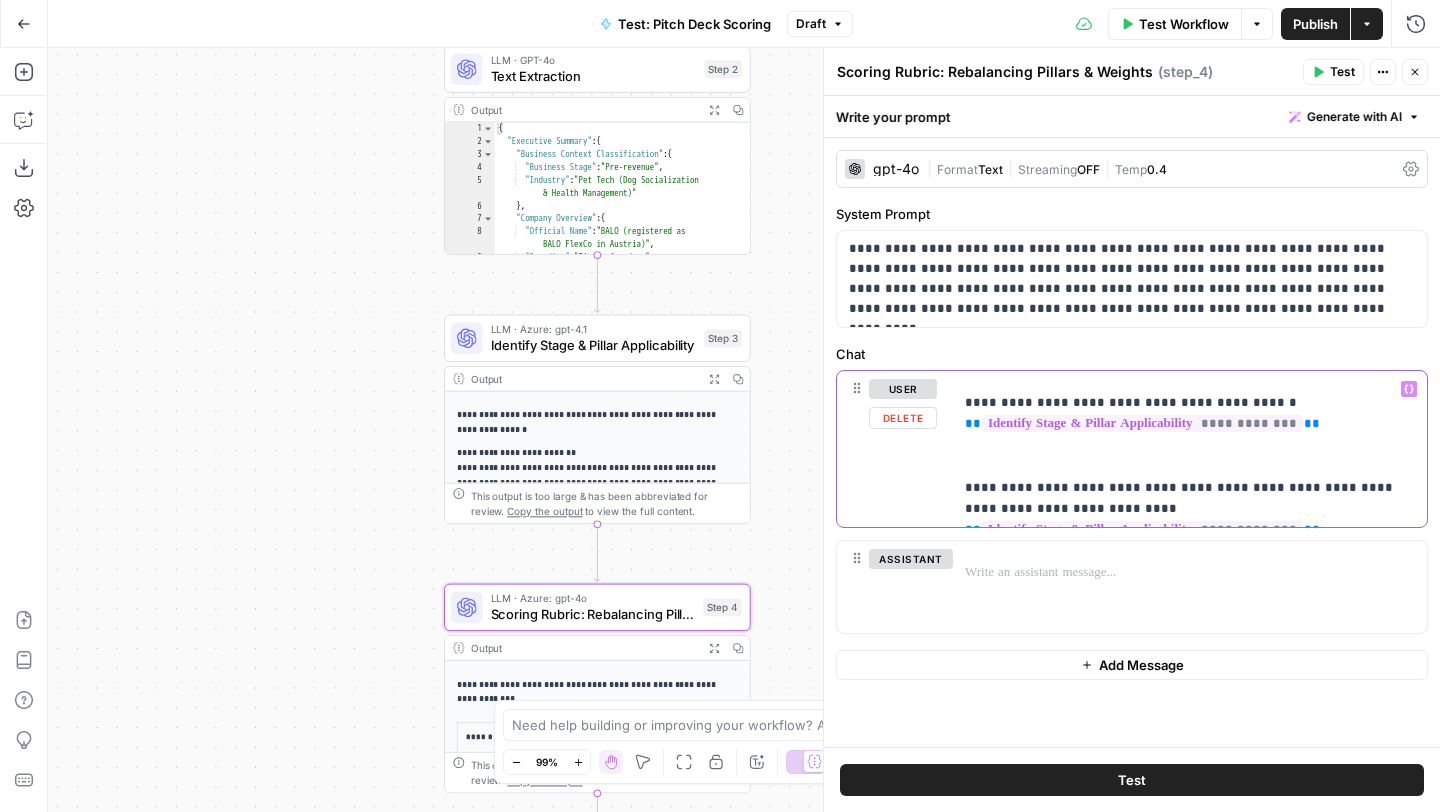 drag, startPoint x: 1142, startPoint y: 485, endPoint x: 1046, endPoint y: 485, distance: 96 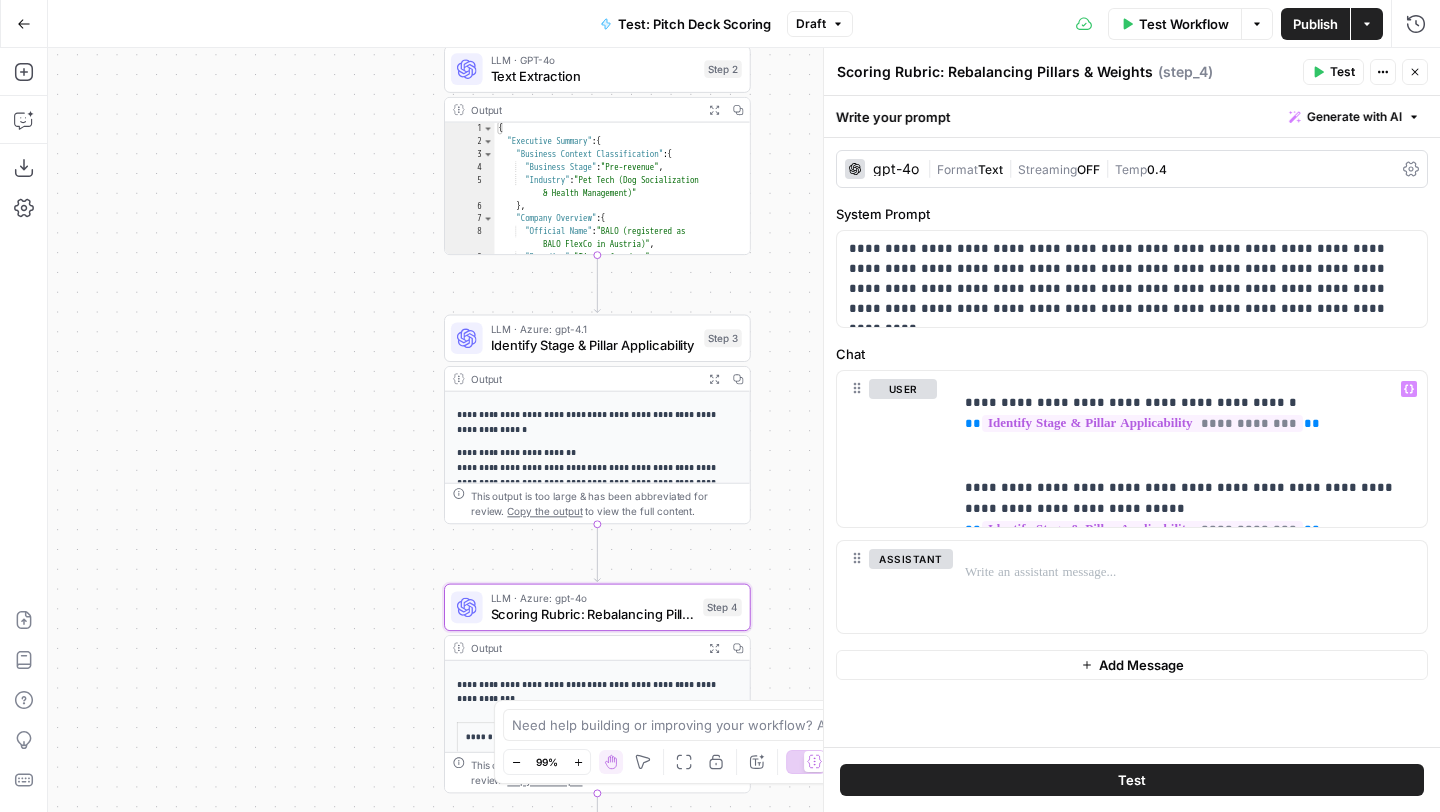 click on "Test" at bounding box center (1132, 780) 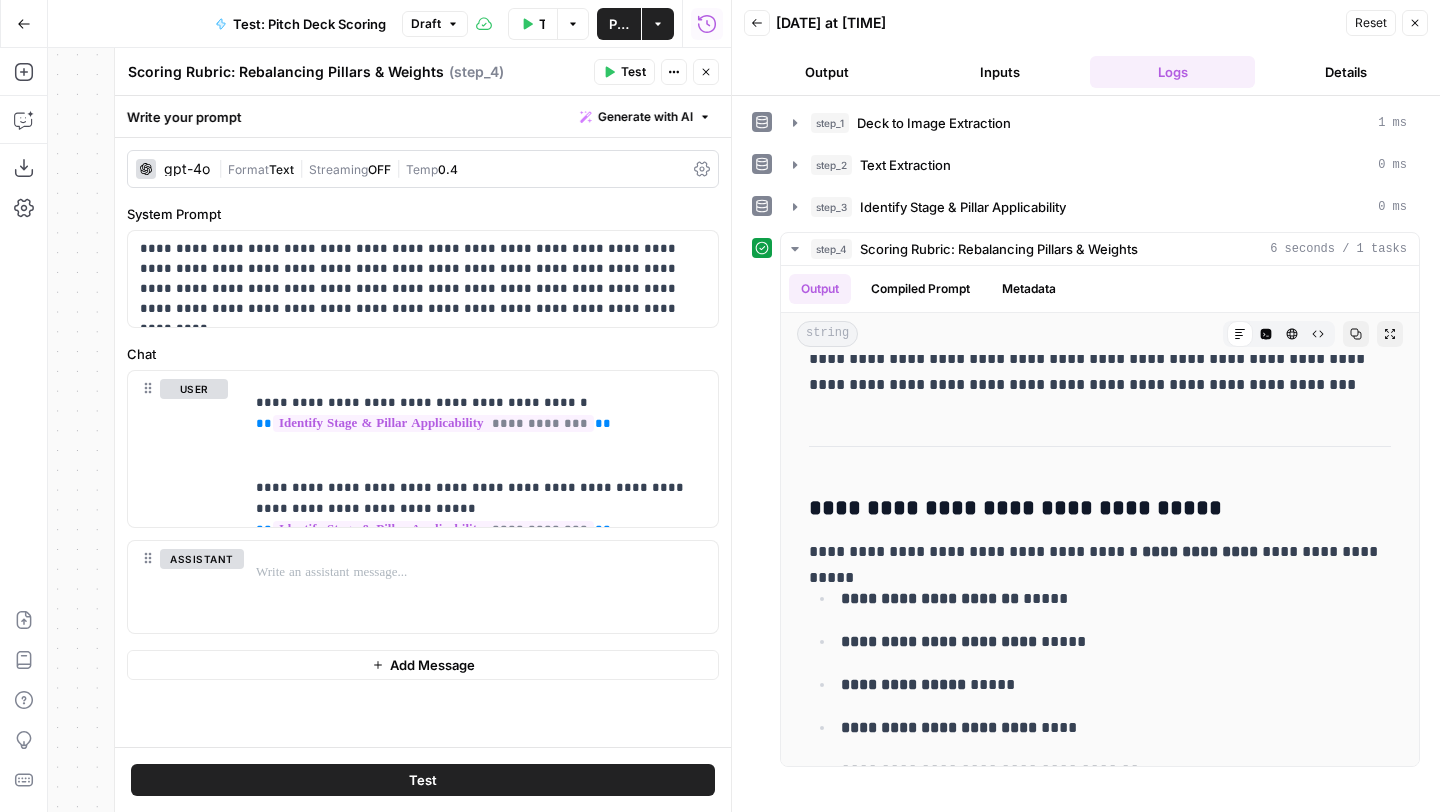 scroll, scrollTop: 0, scrollLeft: 0, axis: both 